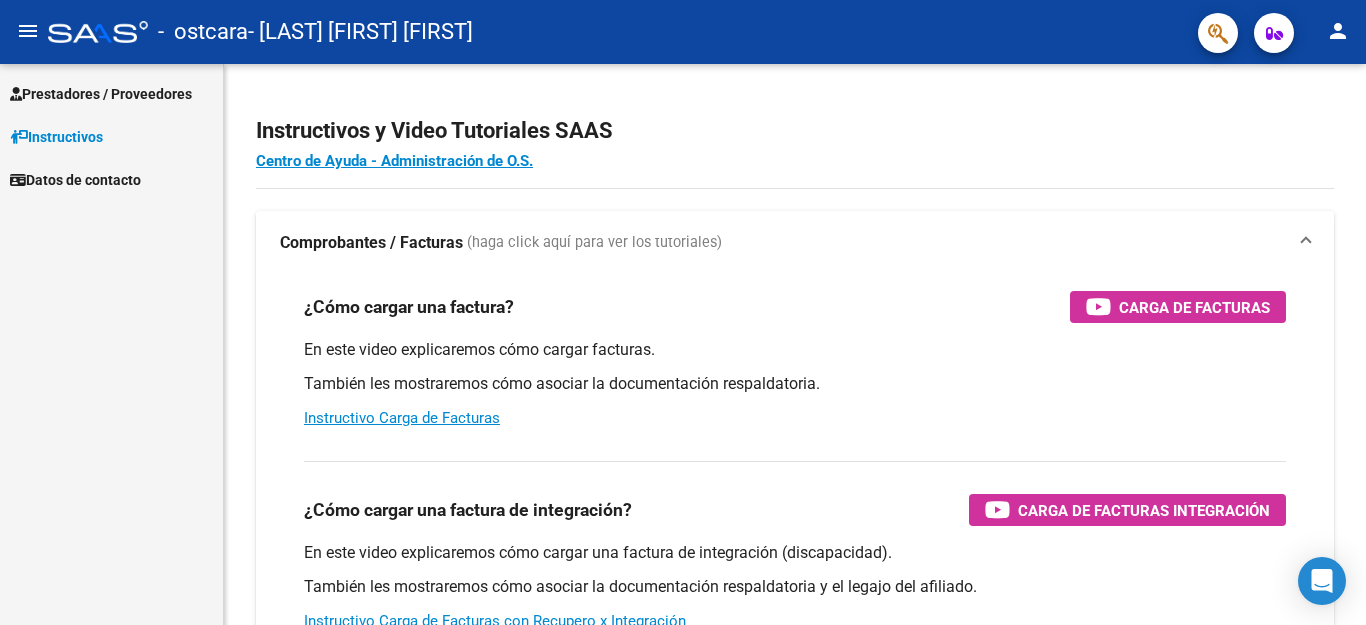 scroll, scrollTop: 0, scrollLeft: 0, axis: both 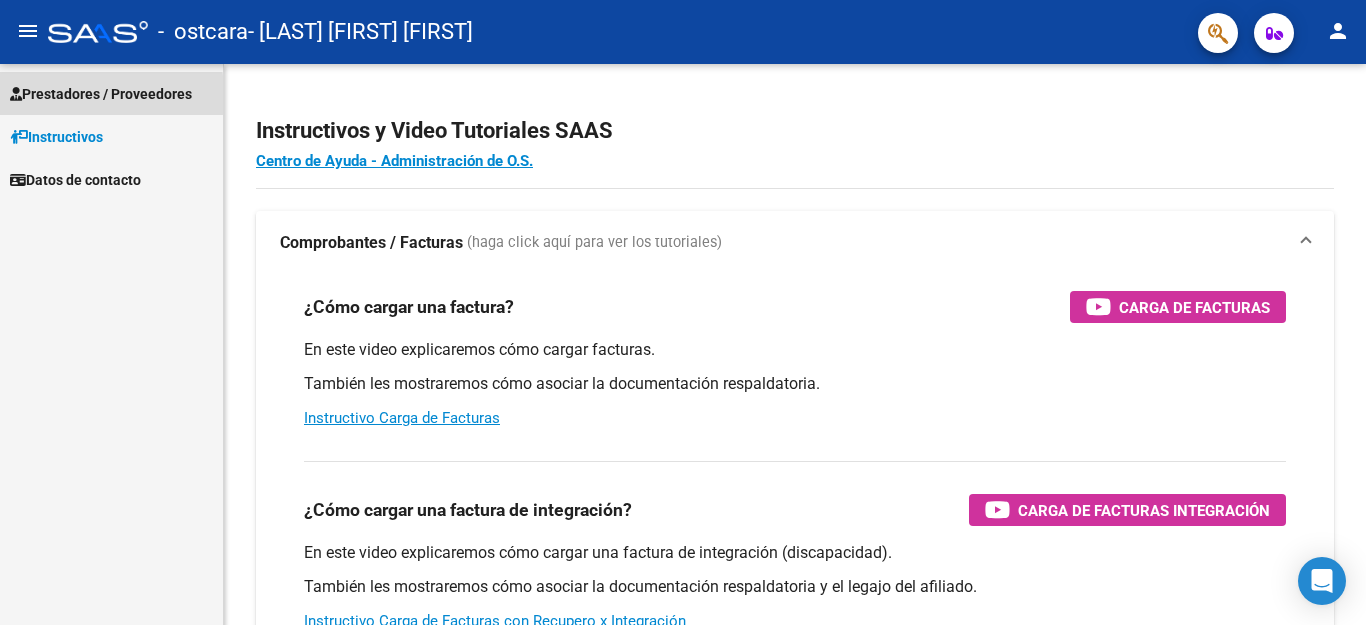 click on "Prestadores / Proveedores" at bounding box center (101, 94) 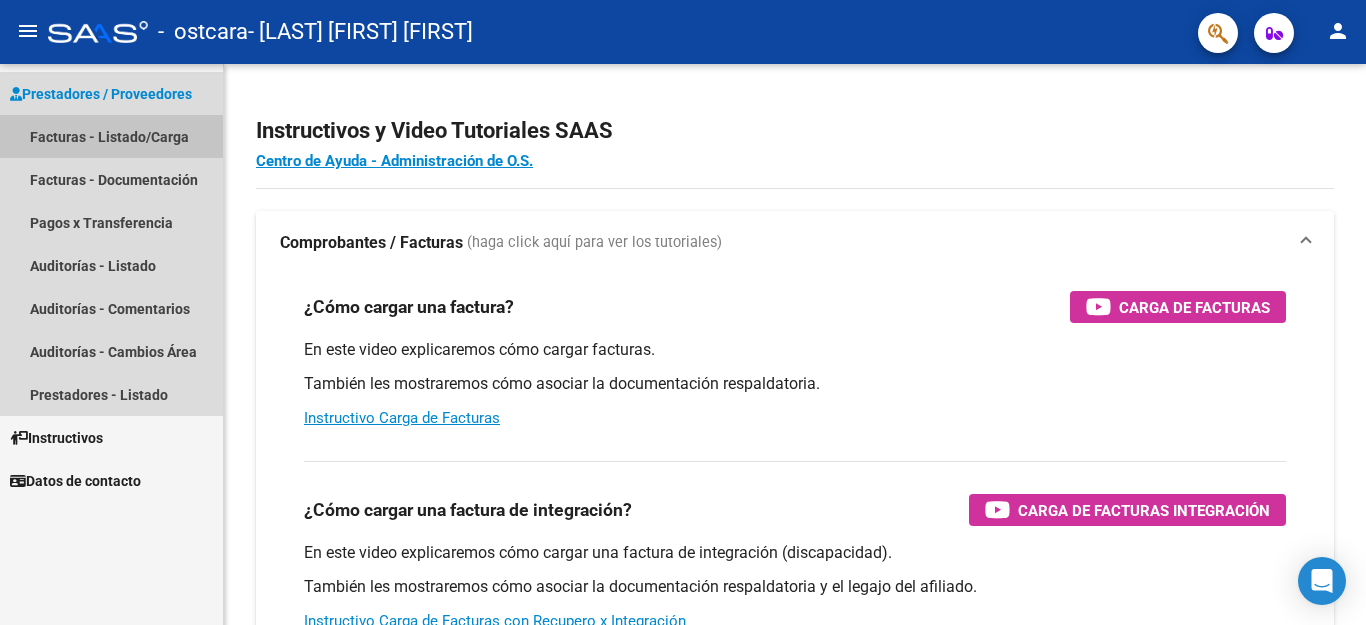 click on "Facturas - Listado/Carga" at bounding box center (111, 136) 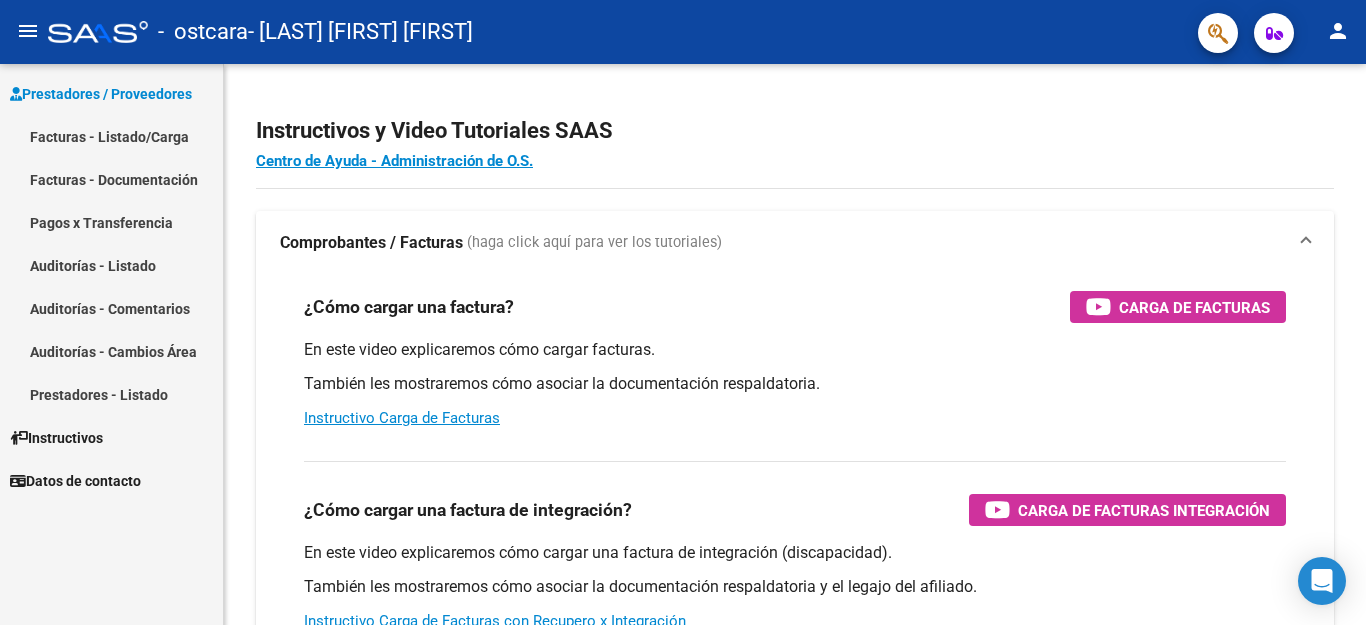 click on "Facturas - Listado/Carga" at bounding box center (111, 136) 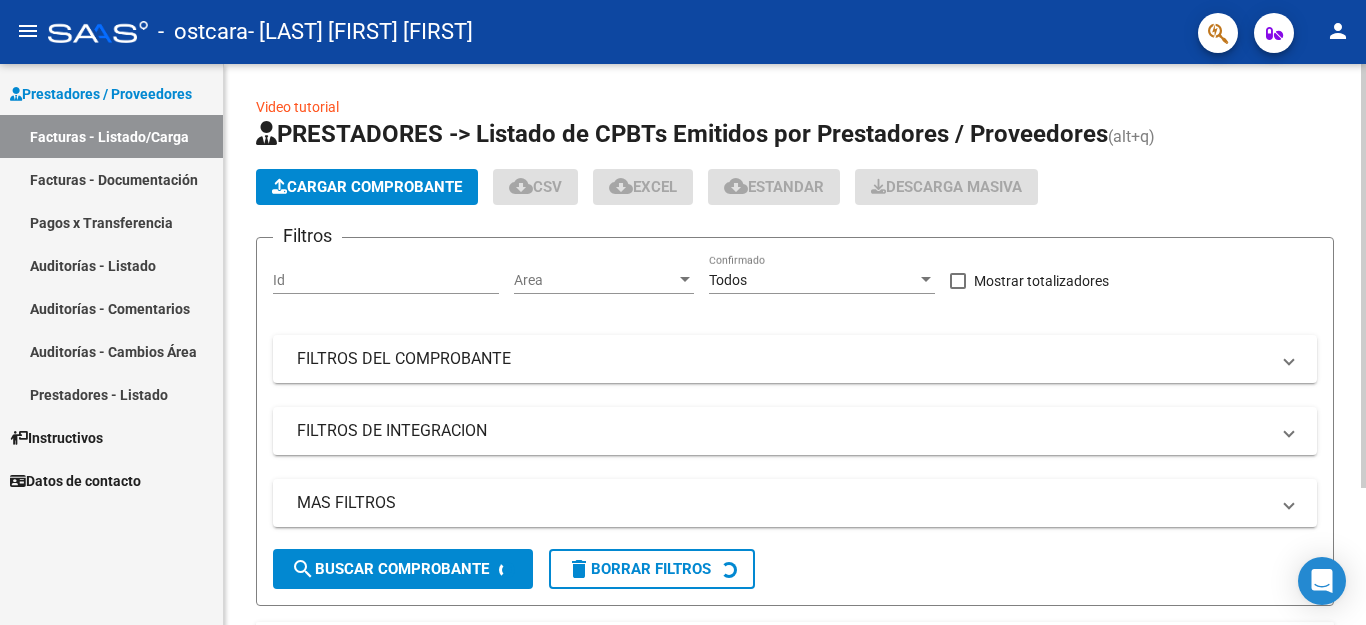 click on "Video tutorial   PRESTADORES -> Listado de CPBTs Emitidos por Prestadores / Proveedores (alt+q)   Cargar Comprobante
cloud_download  CSV  cloud_download  EXCEL  cloud_download  Estandar   Descarga Masiva
Filtros Id Area Area Todos Confirmado   Mostrar totalizadores   FILTROS DEL COMPROBANTE  Comprobante Tipo Comprobante Tipo Start date – End date Fec. Comprobante Desde / Hasta Días Emisión Desde(cant. días) Días Emisión Hasta(cant. días) CUIT / Razón Social Pto. Venta Nro. Comprobante Código SSS CAE Válido CAE Válido Todos Cargado Módulo Hosp. Todos Tiene facturacion Apócrifa Hospital Refes  FILTROS DE INTEGRACION  Período De Prestación Campos del Archivo de Rendición Devuelto x SSS (dr_envio) Todos Rendido x SSS (dr_envio) Tipo de Registro Tipo de Registro Campos del Legajo Asociado (preaprobación) Afiliado Legajo (cuil/nombre) Todos Solo facturas preaprobadas  MAS FILTROS  Todos Con Doc. Respaldatoria Todos Con Trazabilidad Todos Asociado a Expediente Sur Auditoría Auditoría – –" 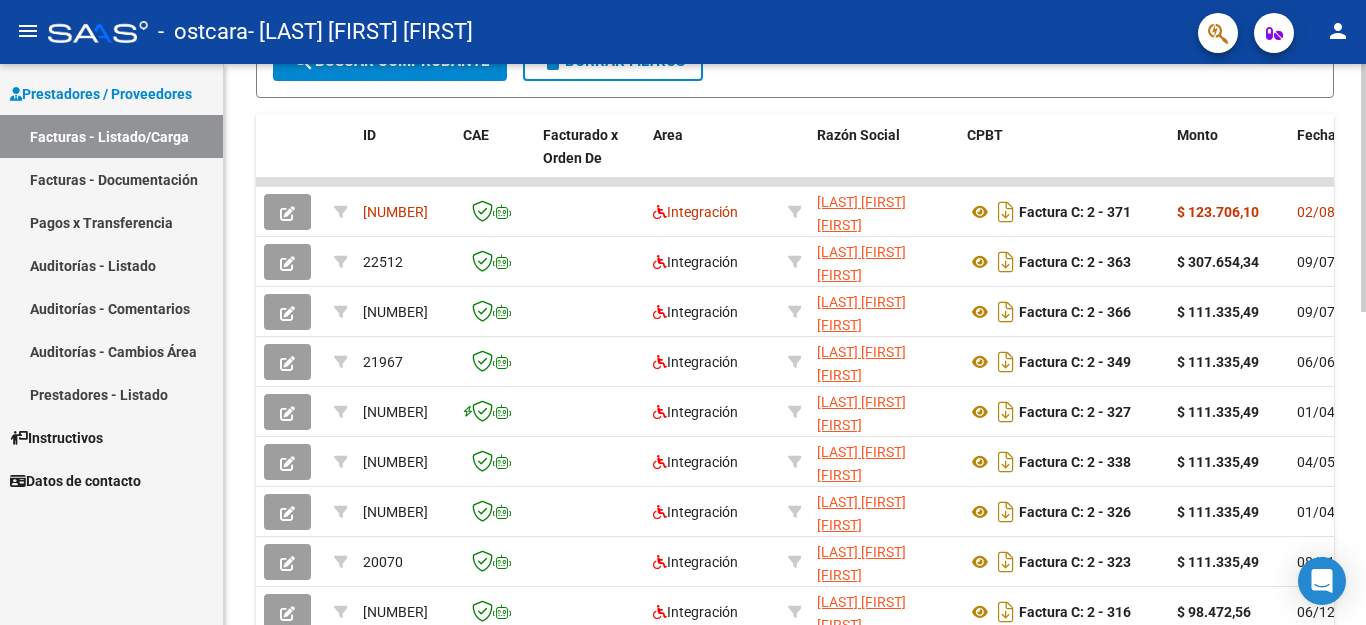 scroll, scrollTop: 506, scrollLeft: 0, axis: vertical 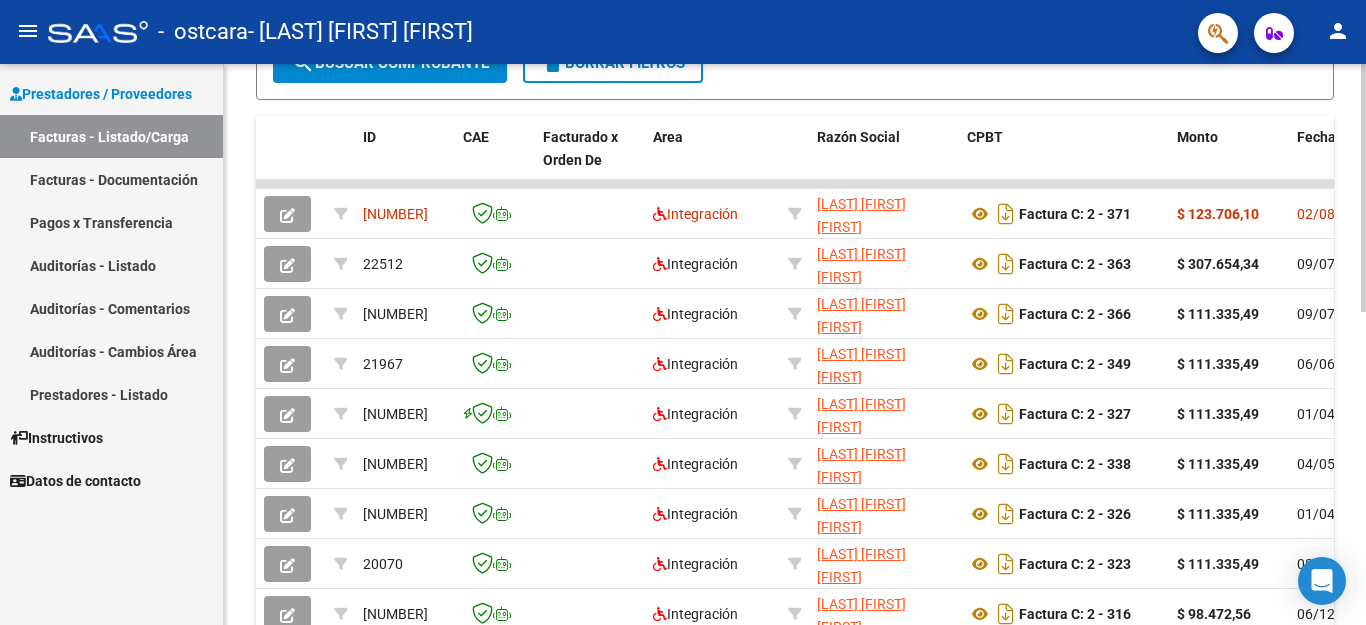 click 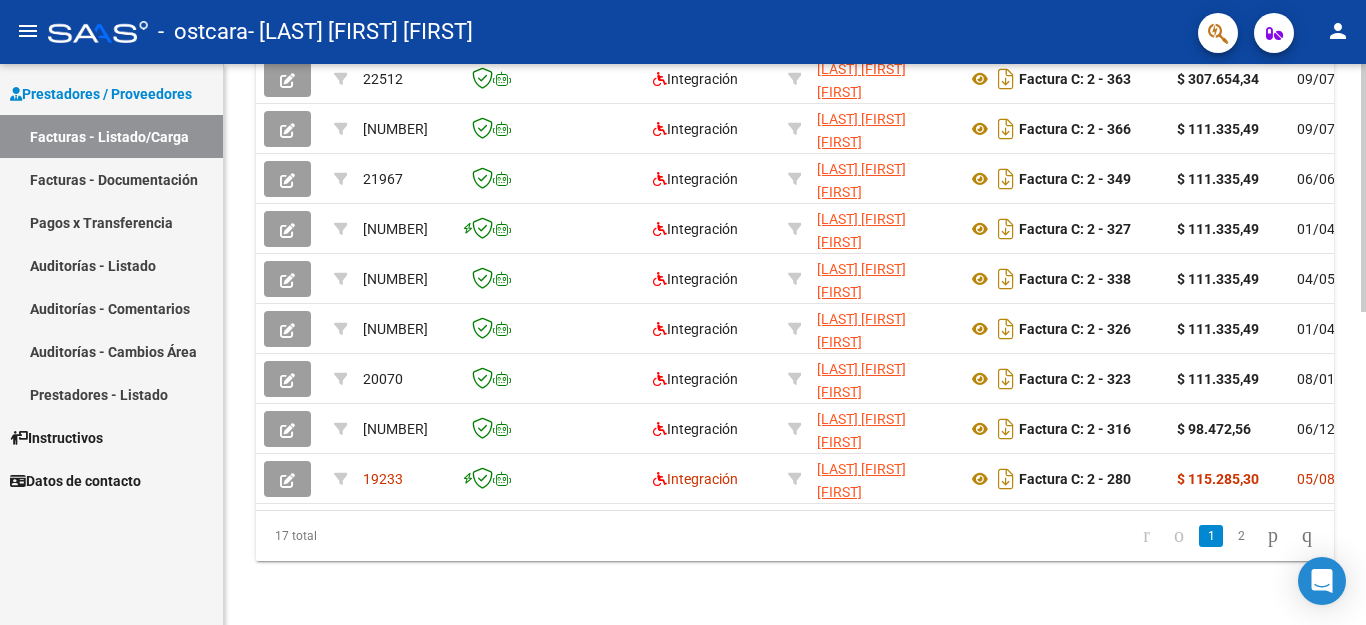 click 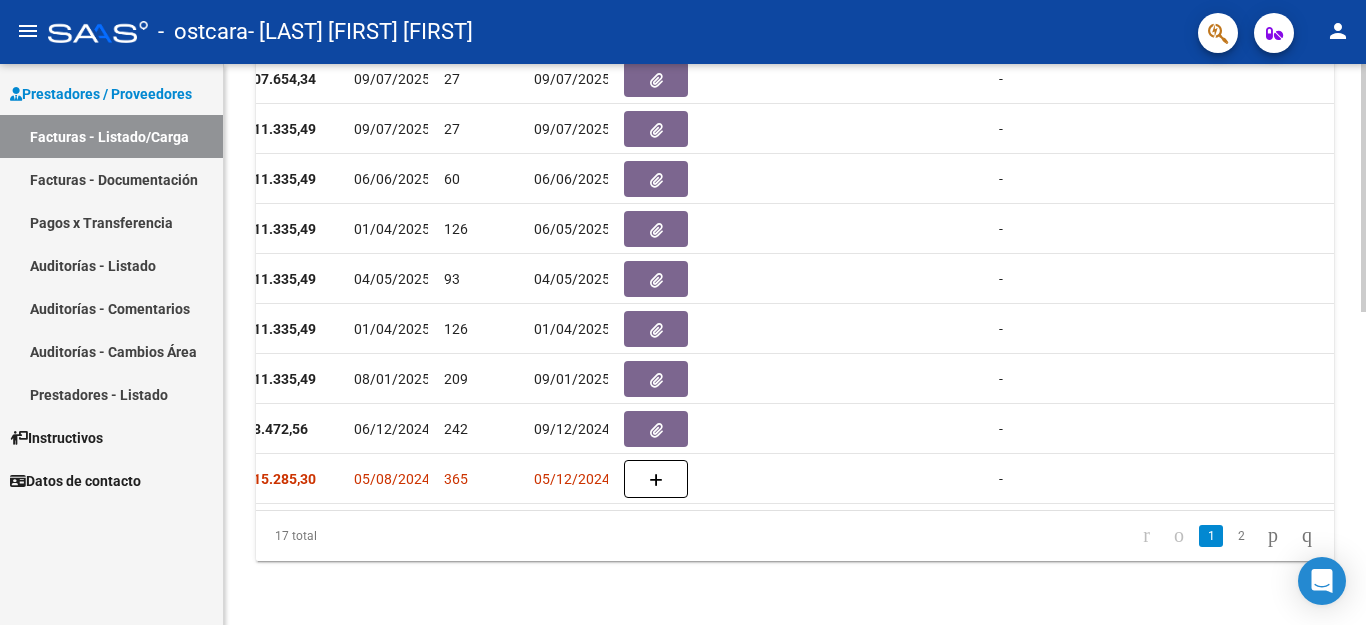 scroll, scrollTop: 147, scrollLeft: 0, axis: vertical 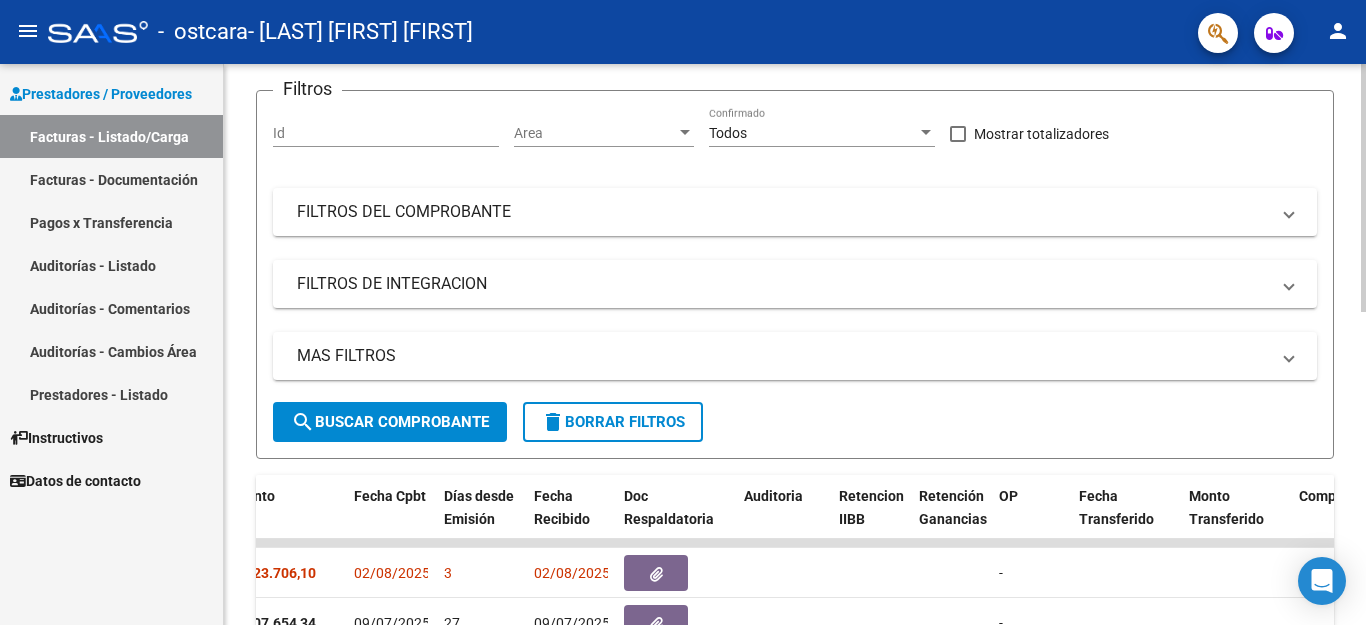click 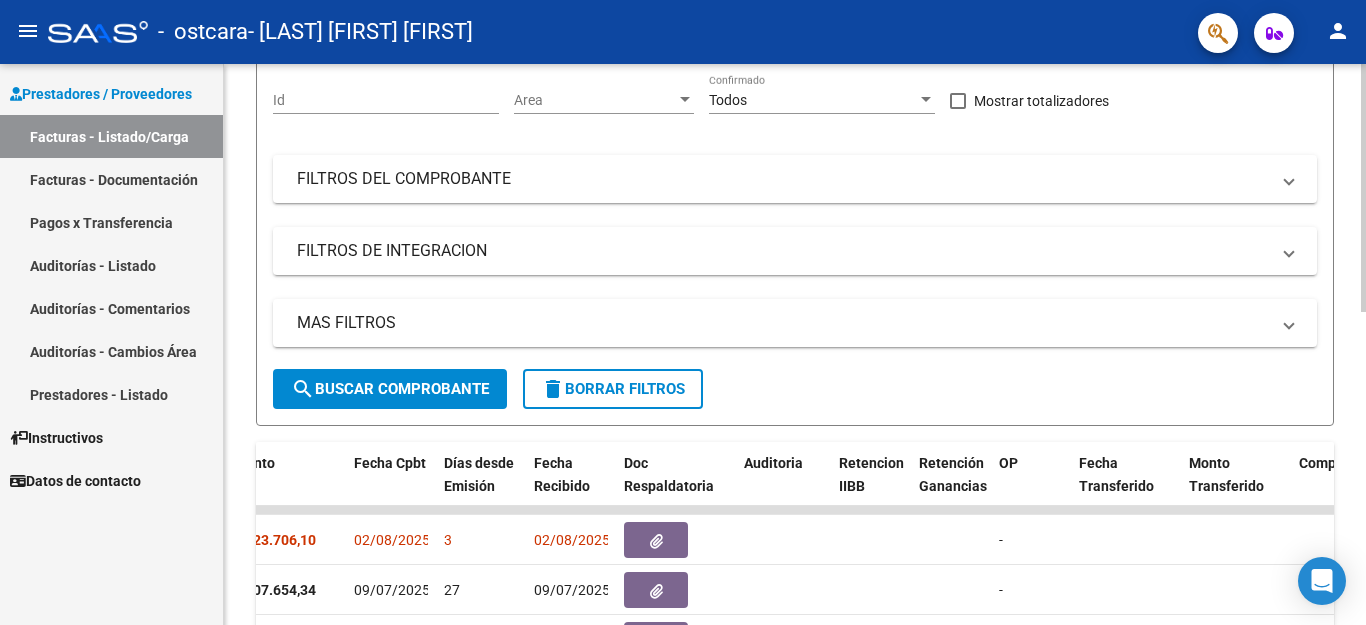 click 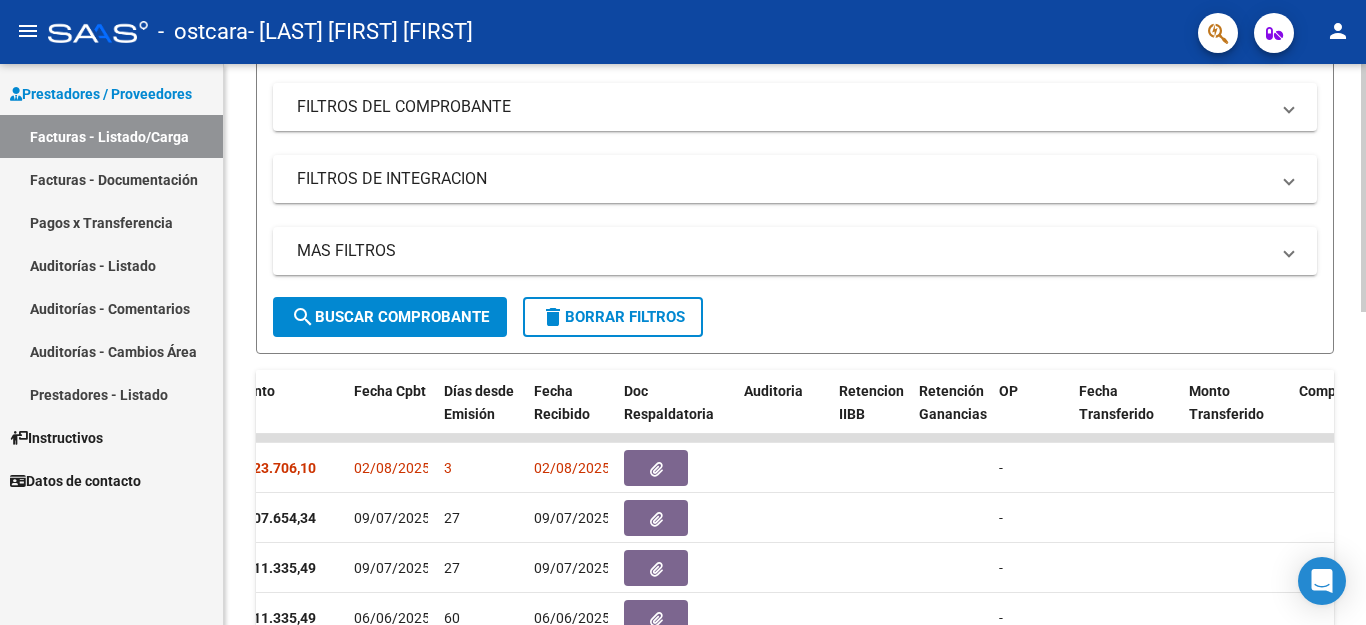 click 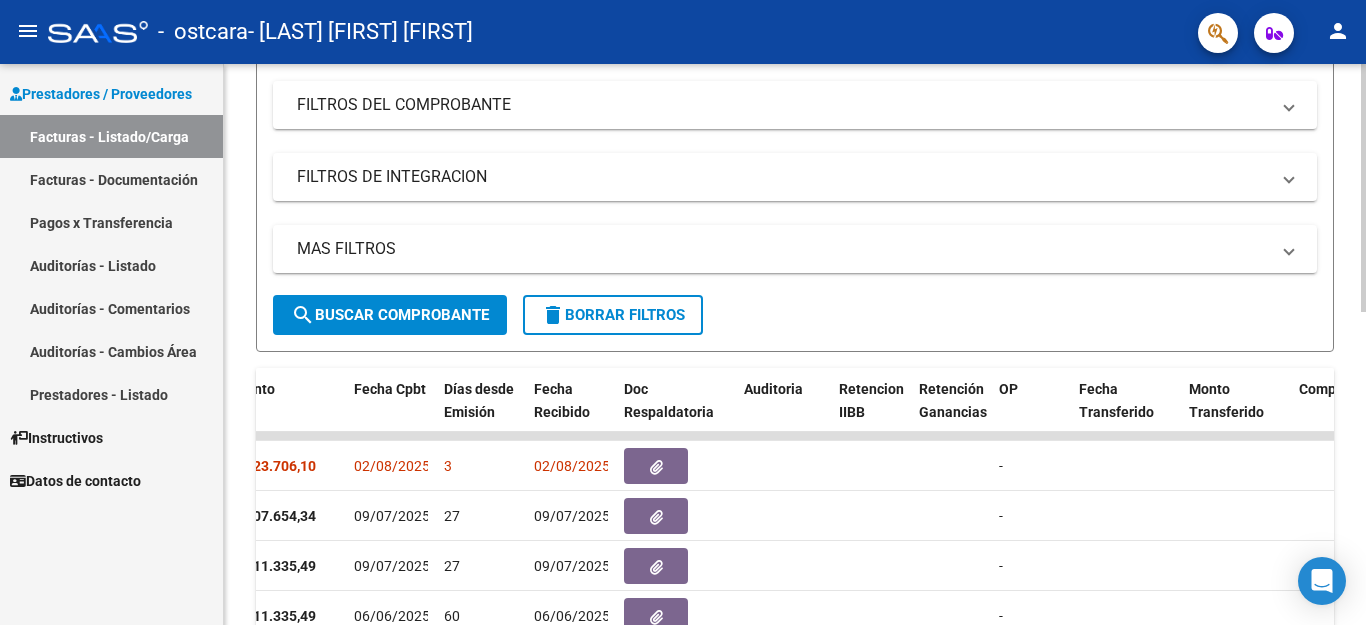 scroll, scrollTop: 367, scrollLeft: 0, axis: vertical 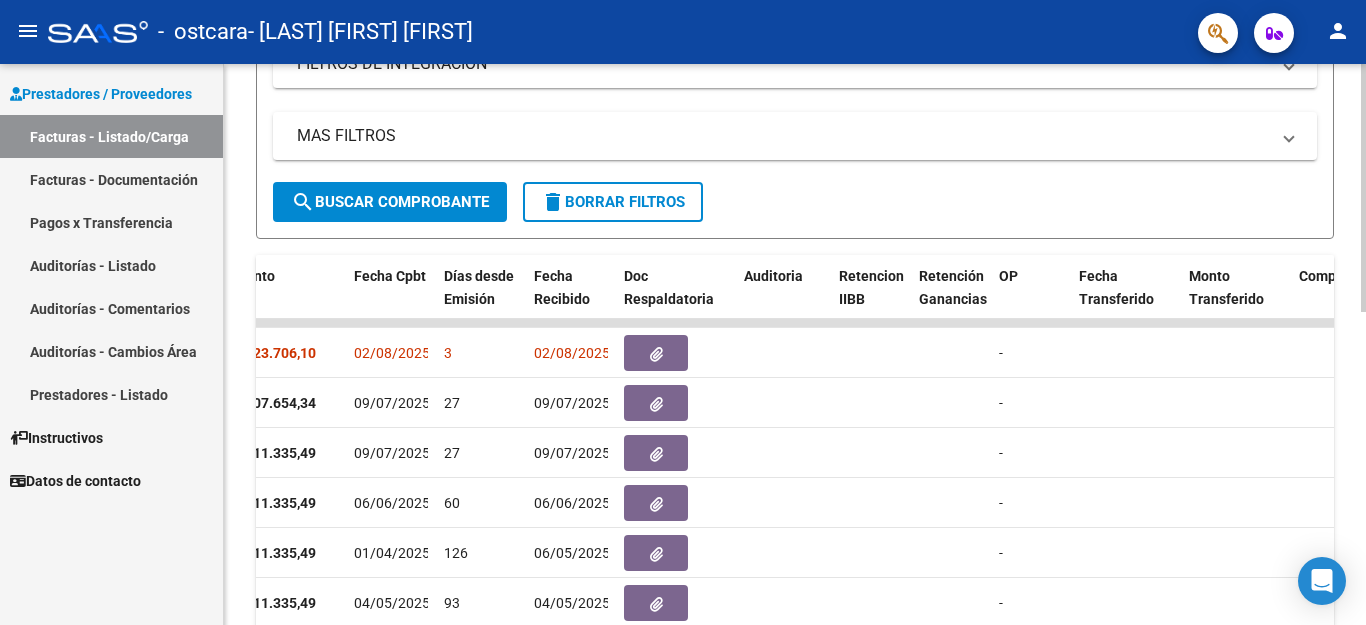 click 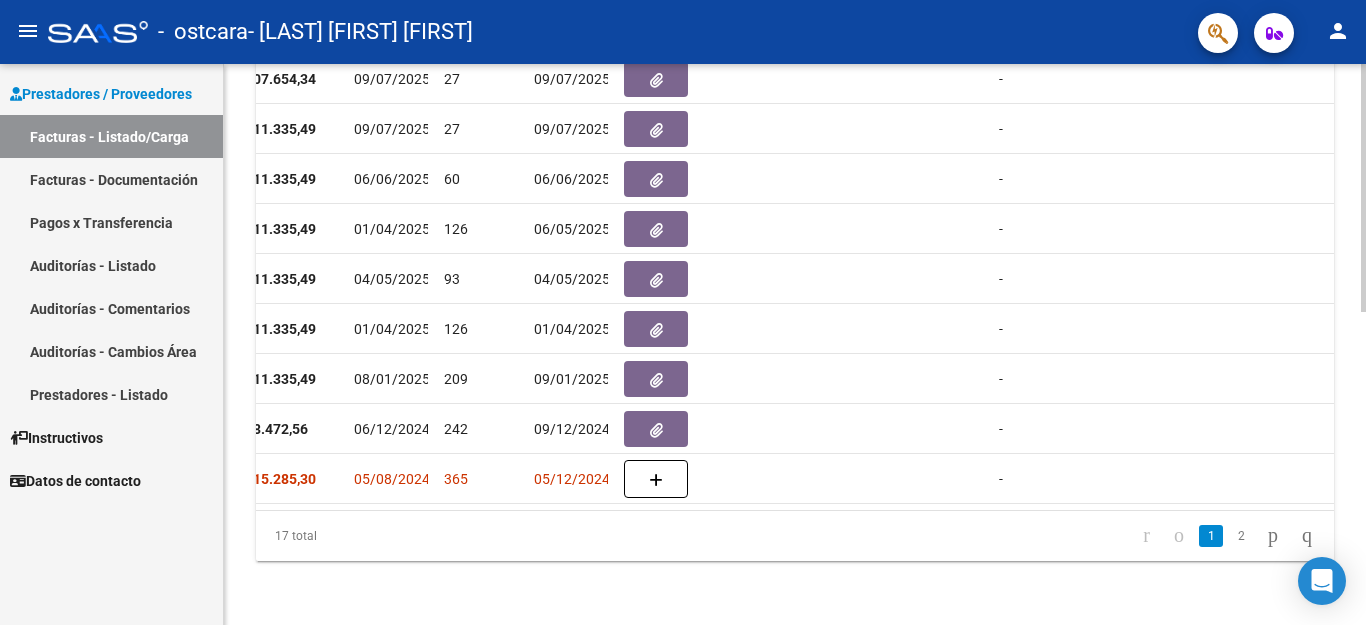 click 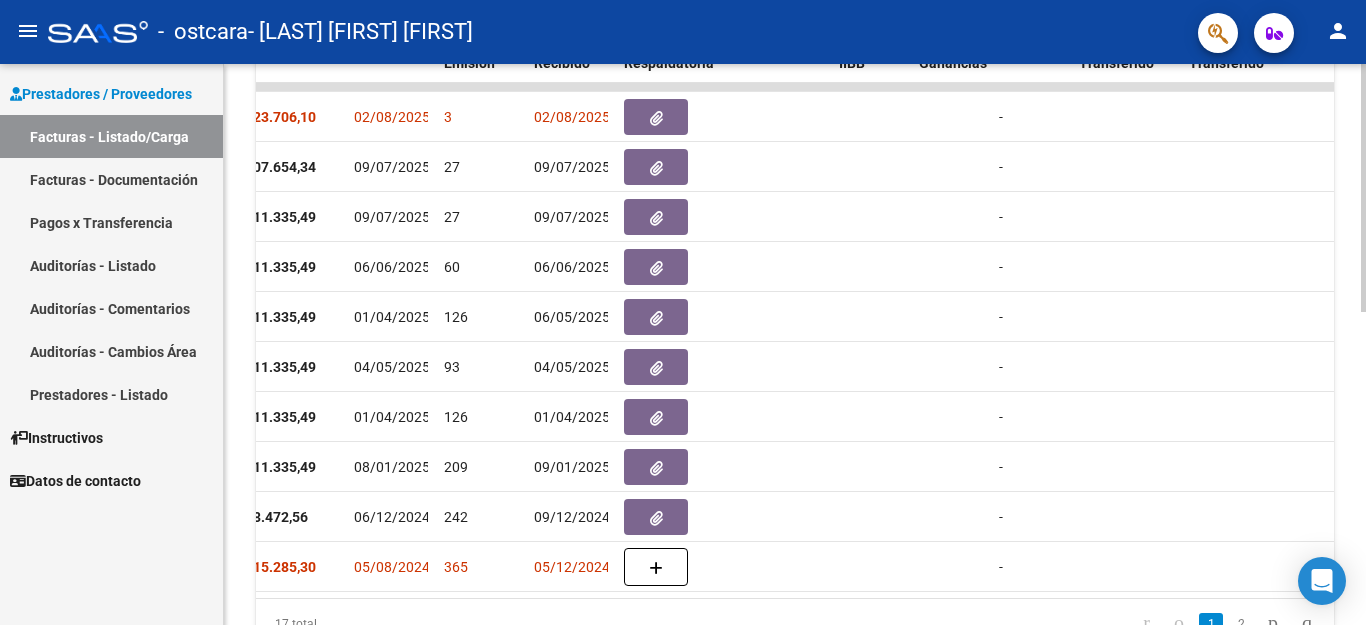 scroll, scrollTop: 601, scrollLeft: 0, axis: vertical 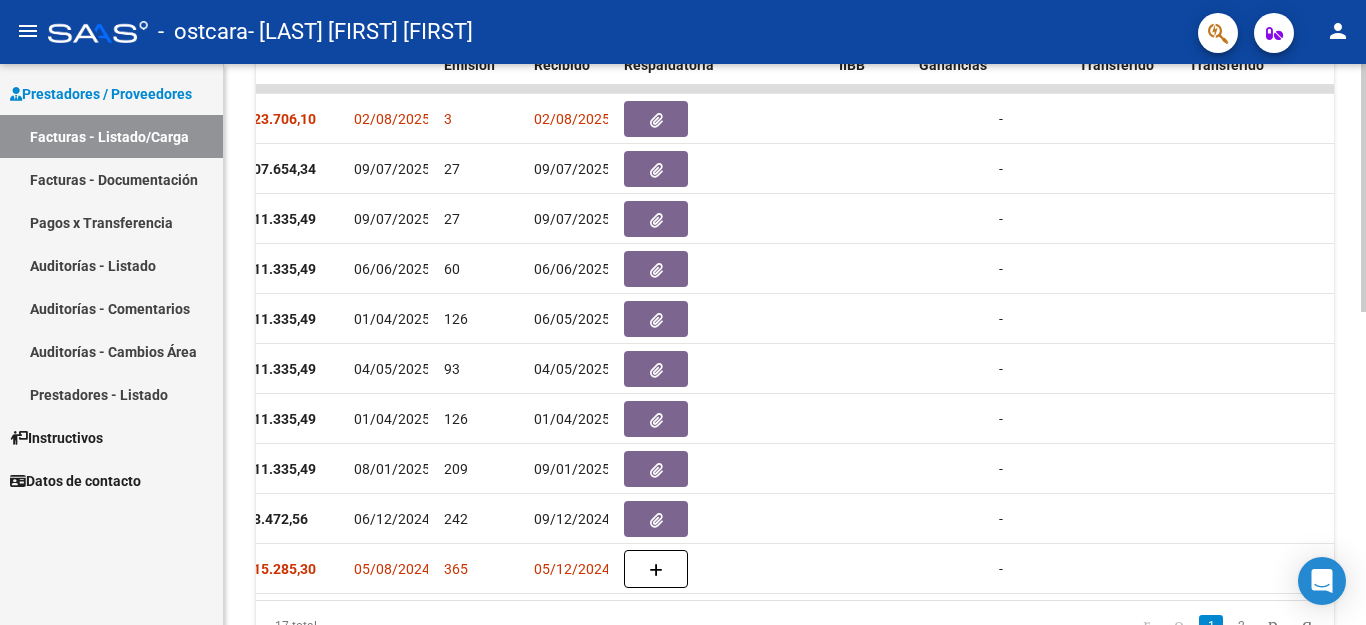 click 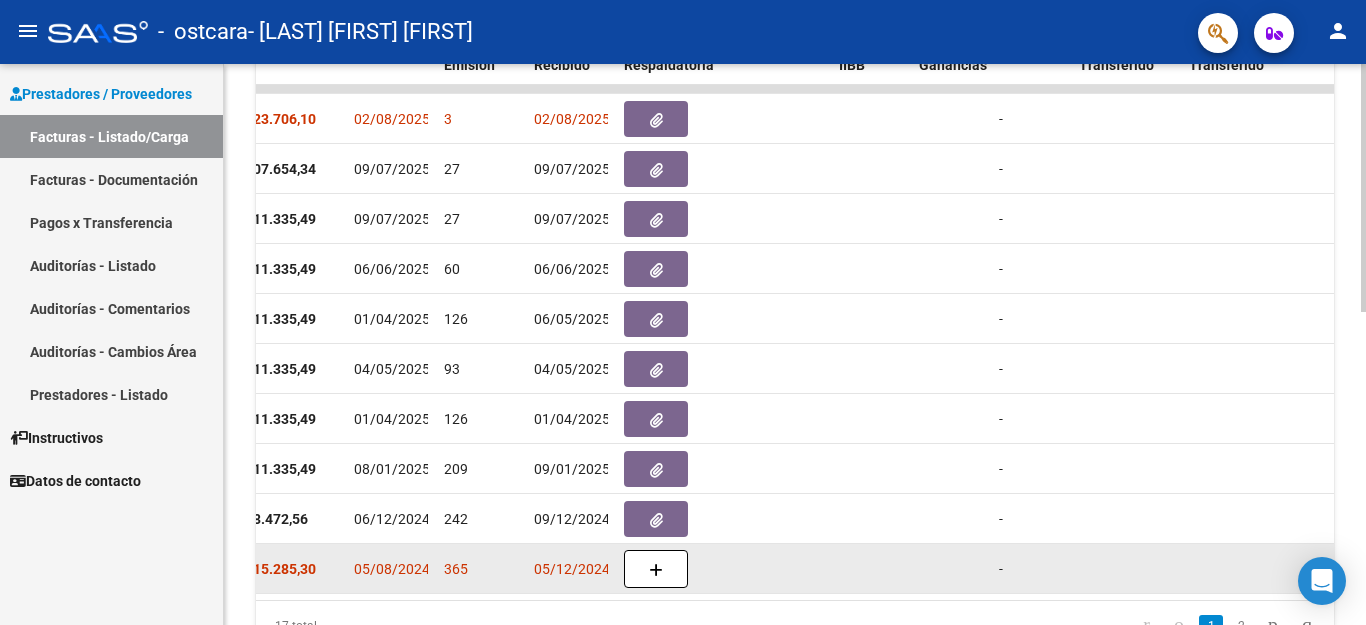 click 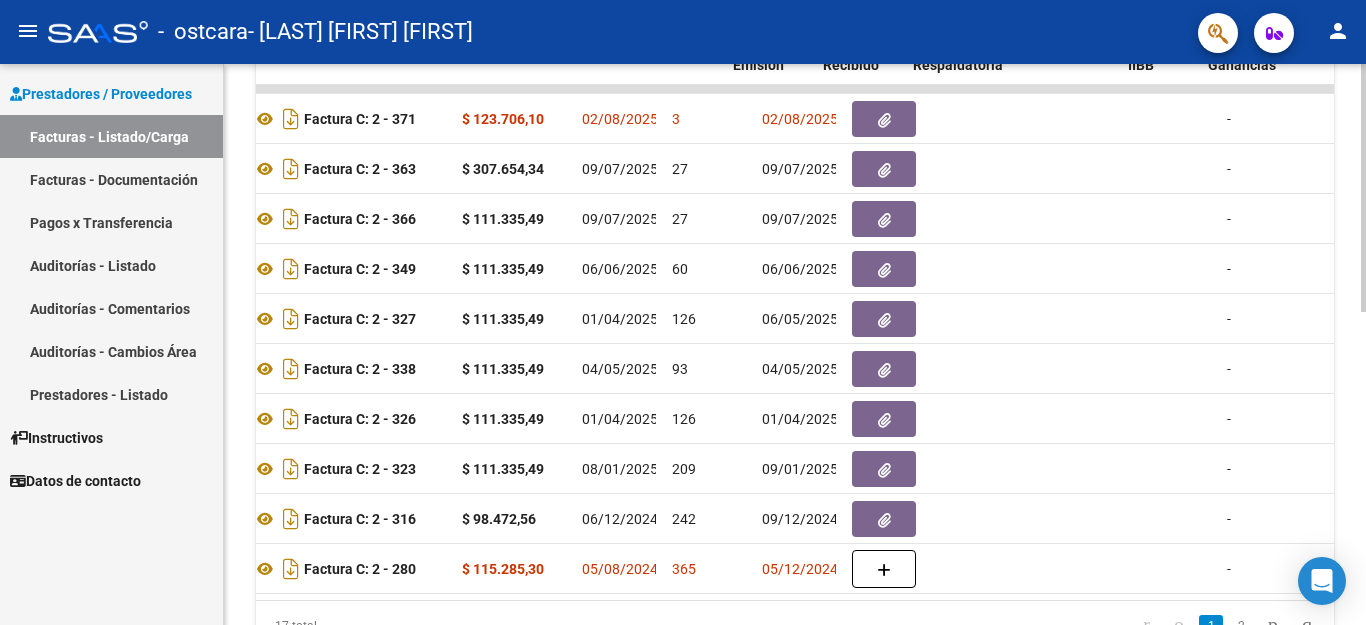 scroll, scrollTop: 0, scrollLeft: 561, axis: horizontal 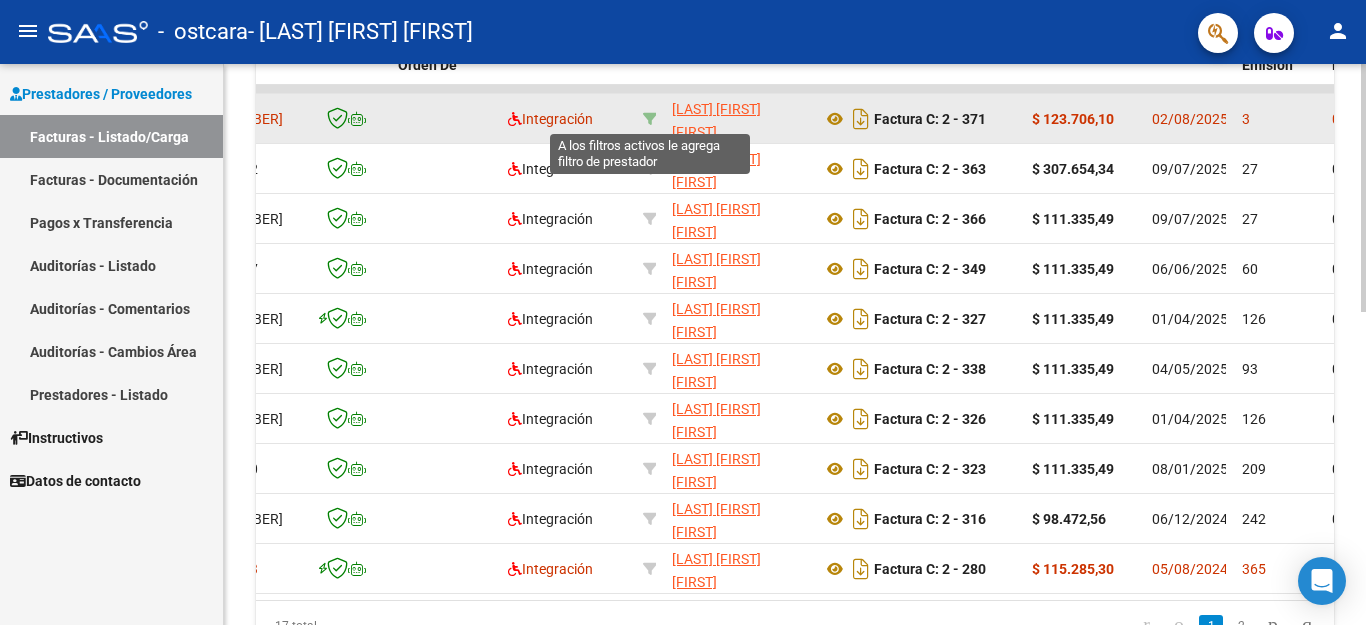 click 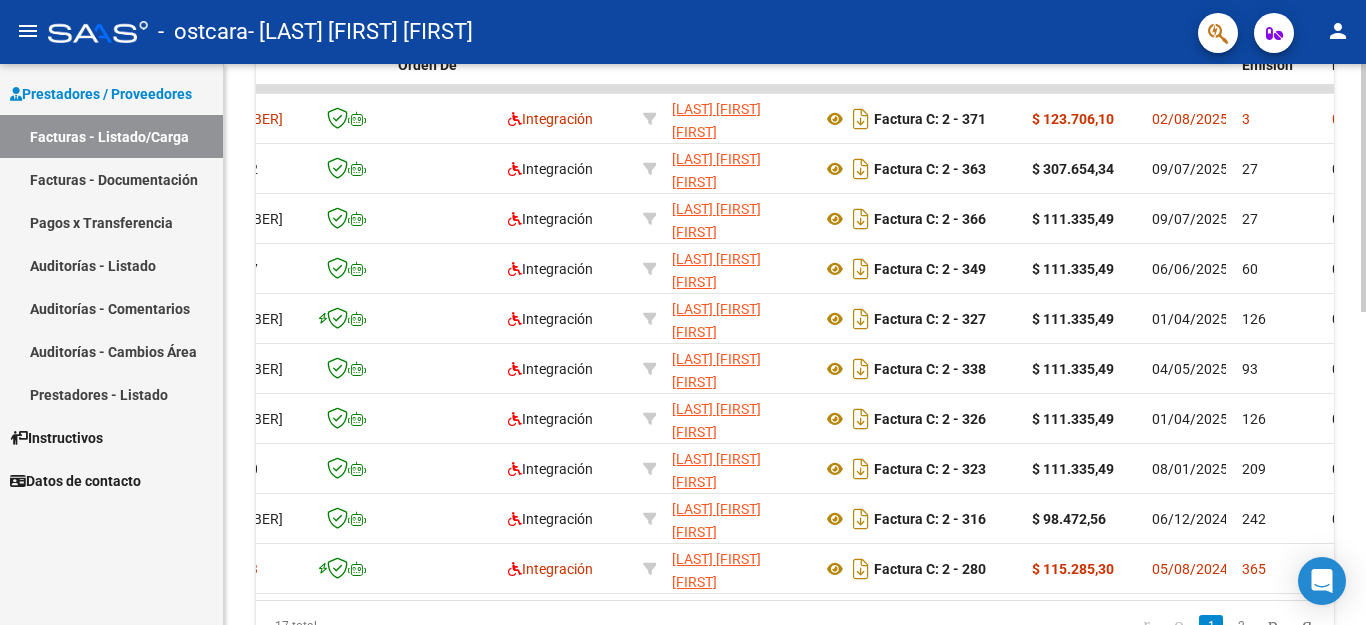 click 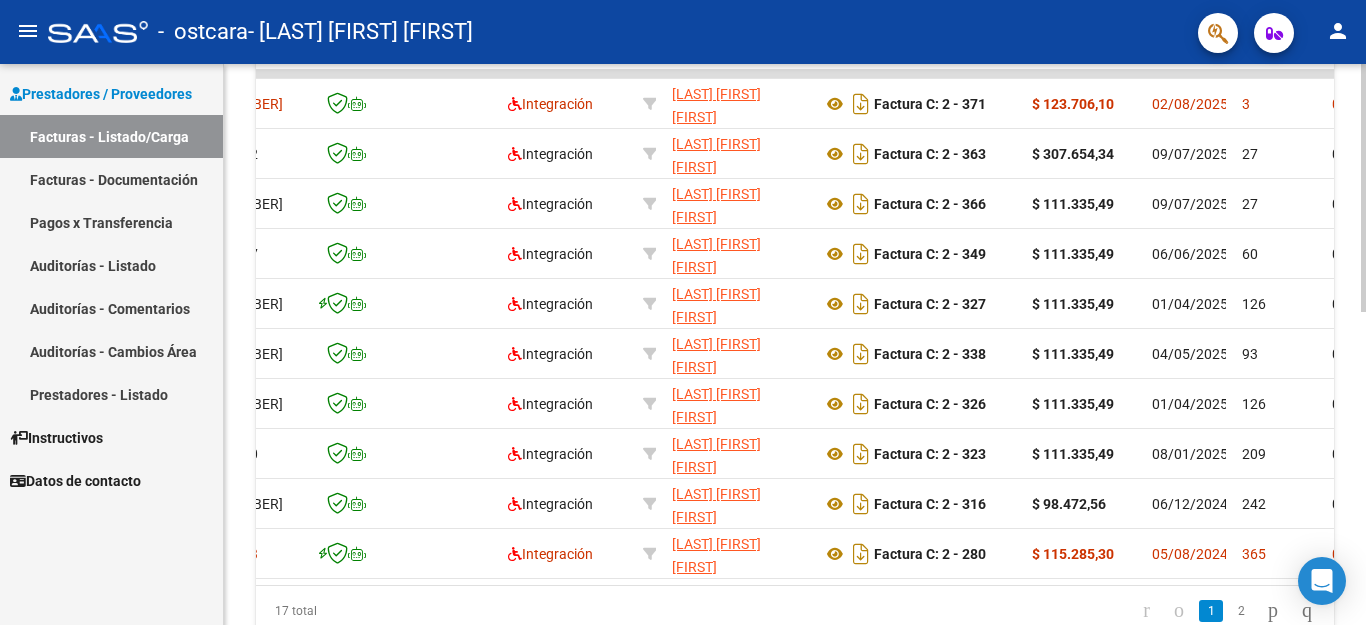 scroll, scrollTop: 708, scrollLeft: 0, axis: vertical 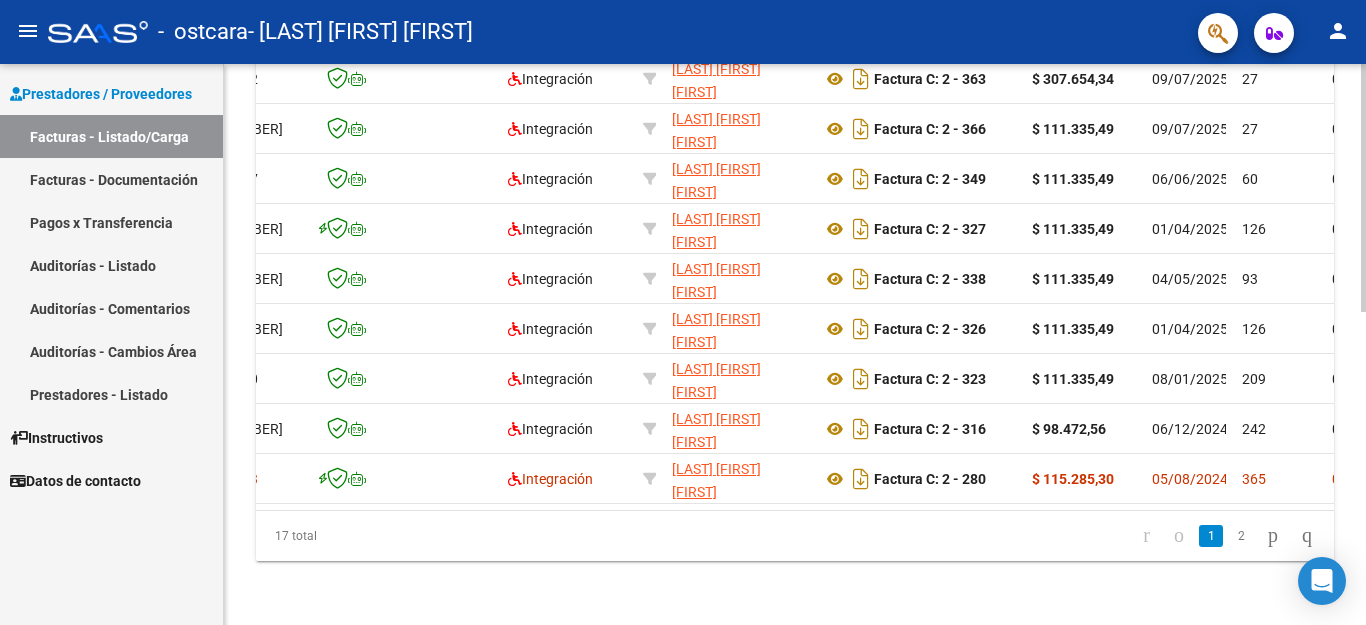 click 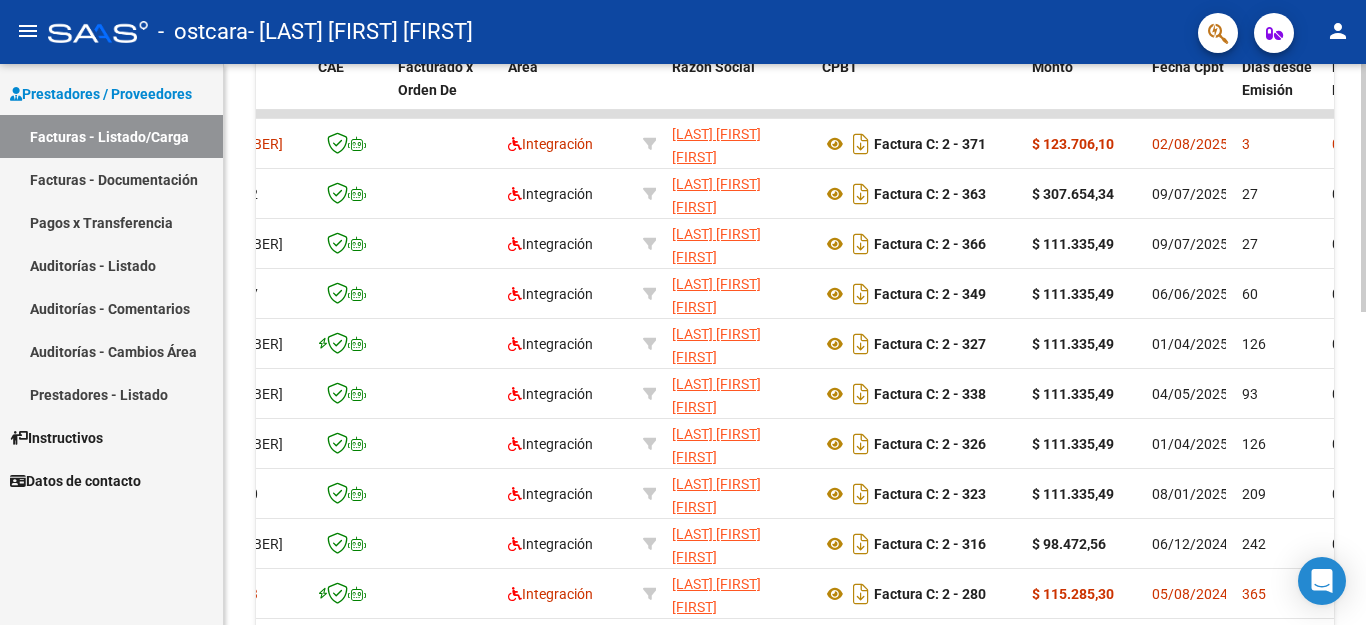 click on "Video tutorial PRESTADORES -> Listado de CPBTs Emitidos por Prestadores / Proveedores (alt+q) Cargar Comprobante cloud_download CSV cloud_download EXCEL cloud_download Estandar Descarga Masiva Filtros Id Area Area Todos Confirmado Mostrar totalizadores FILTROS DEL COMPROBANTE Comprobante Tipo Comprobante Tipo Start date – End date Fec. Comprobante Desde / Hasta Días Emisión Desde(cant. días) Días Emisión Hasta(cant. días) [CUIT] CUIT / Razón Social Pto. Venta Nro. Comprobante Código SSS CAE Válido CAE Válido Todos Cargado Módulo Hosp. Todos Tiene facturacion Apócrifa Hospital Refes FILTROS DE INTEGRACION Período De Prestación Campos del Archivo de Rendición Devuelto x SSS (dr_envio) Todos Rendido x SSS (dr_envio) Tipo de Registro Tipo de Registro Período Presentación Período Presentación Campos del Legajo Asociado (preaprobación) Afiliado Legajo (cuil/nombre) Todos Solo facturas preaprobadas MAS FILTROS Todos Con Doc. Respaldatoria Todos Con Trazabilidad –" 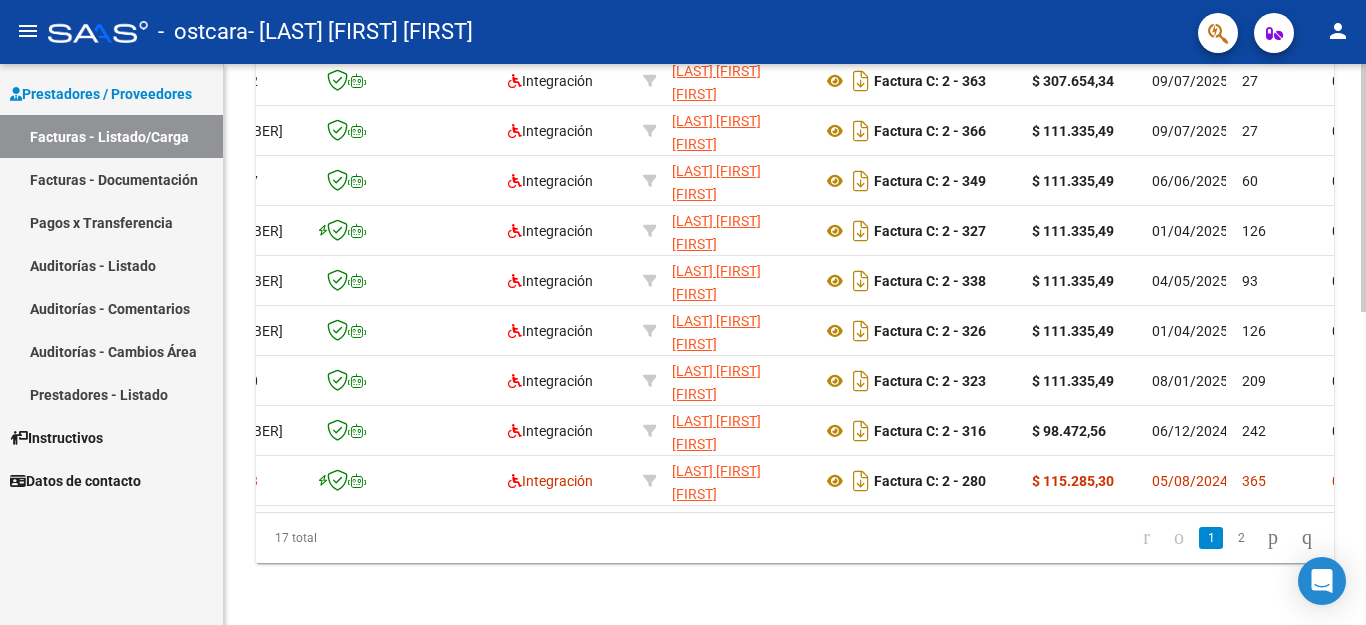 click 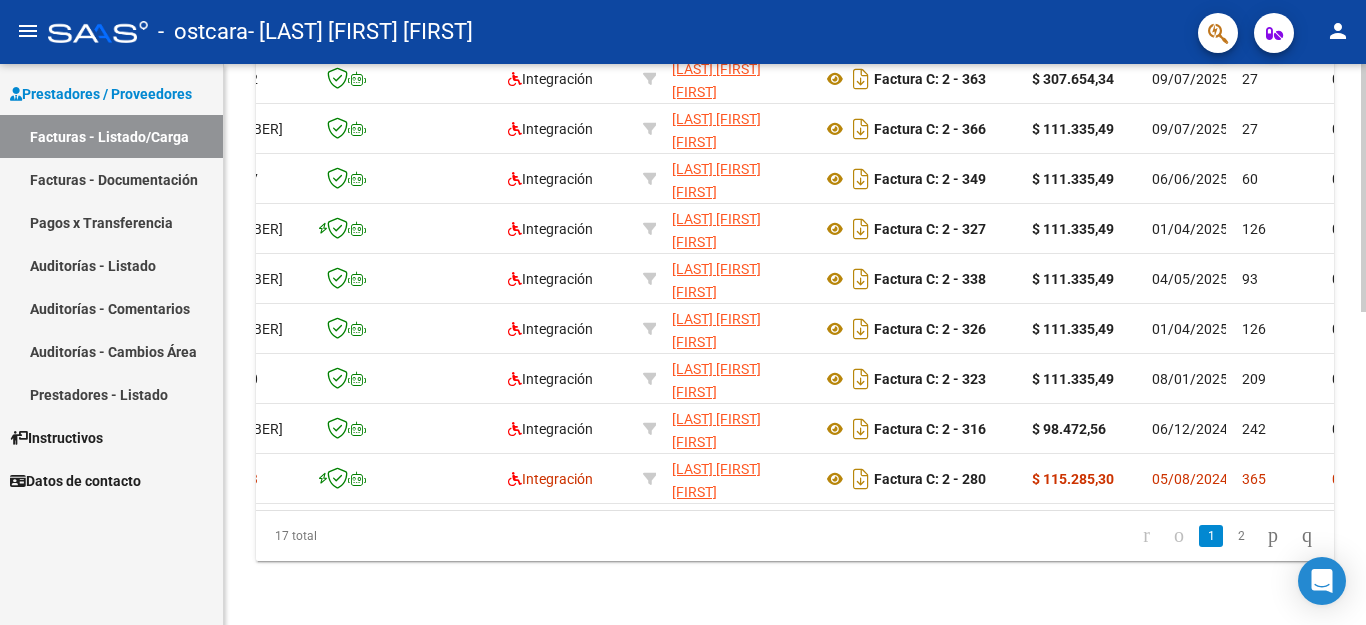 scroll, scrollTop: 0, scrollLeft: 0, axis: both 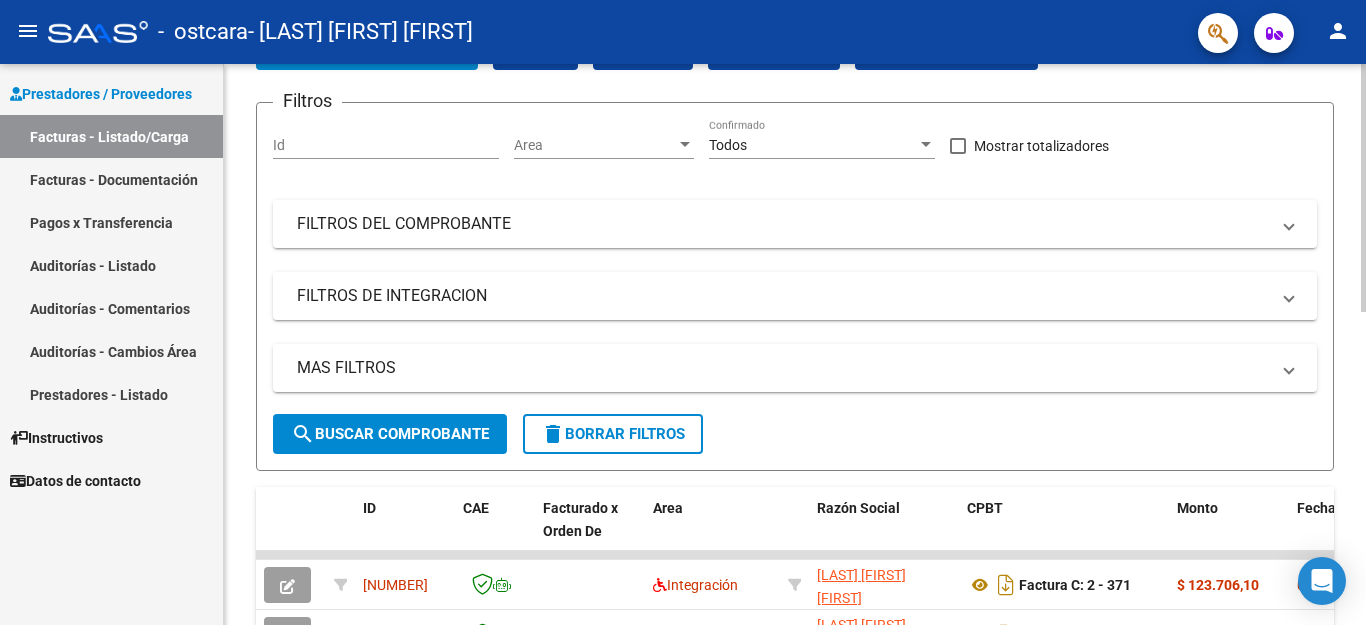 click 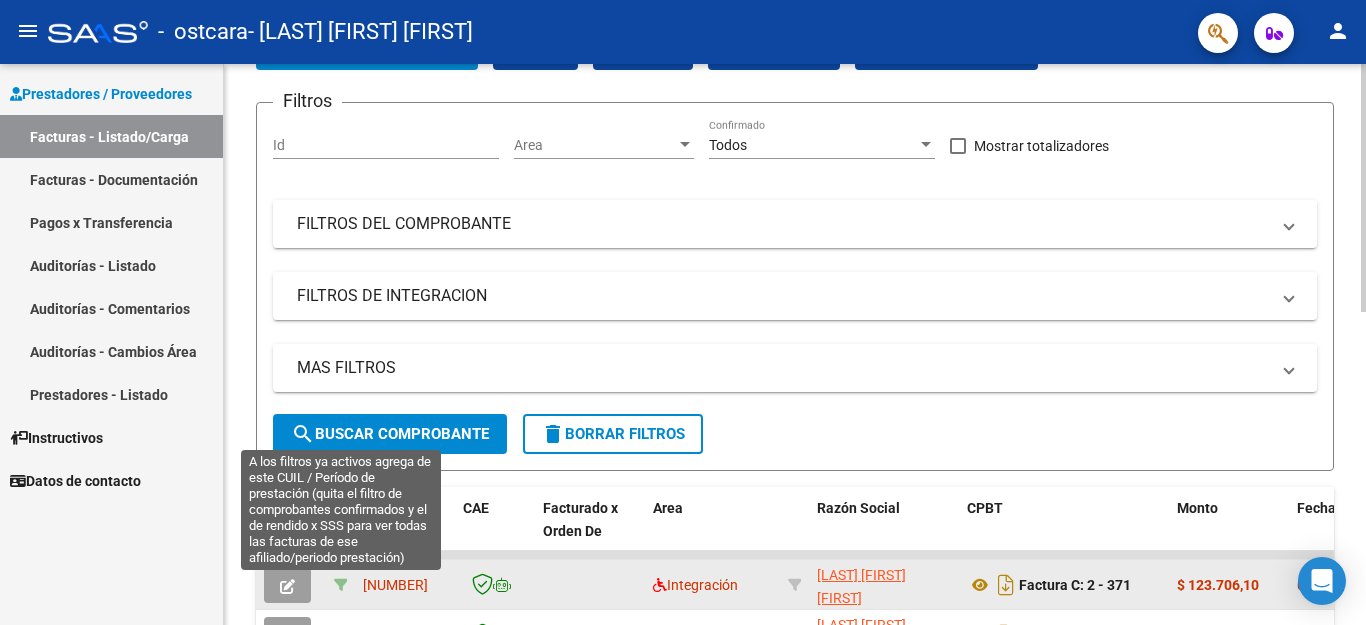 click 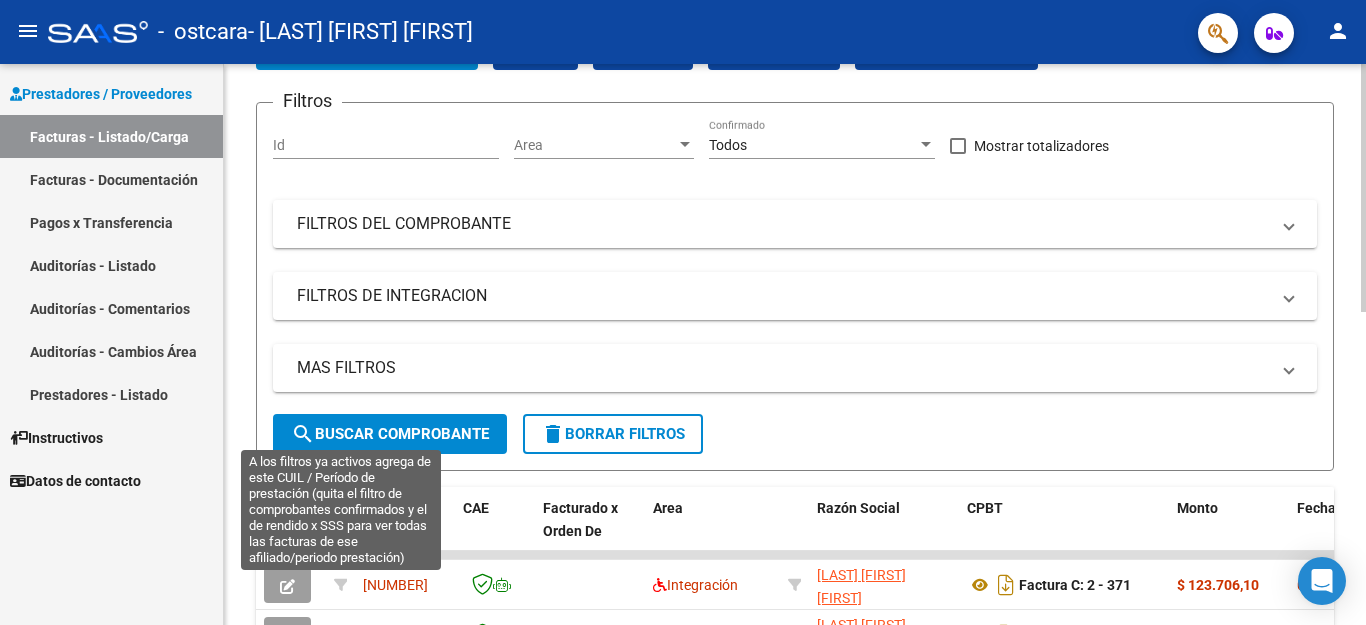 type on "202507" 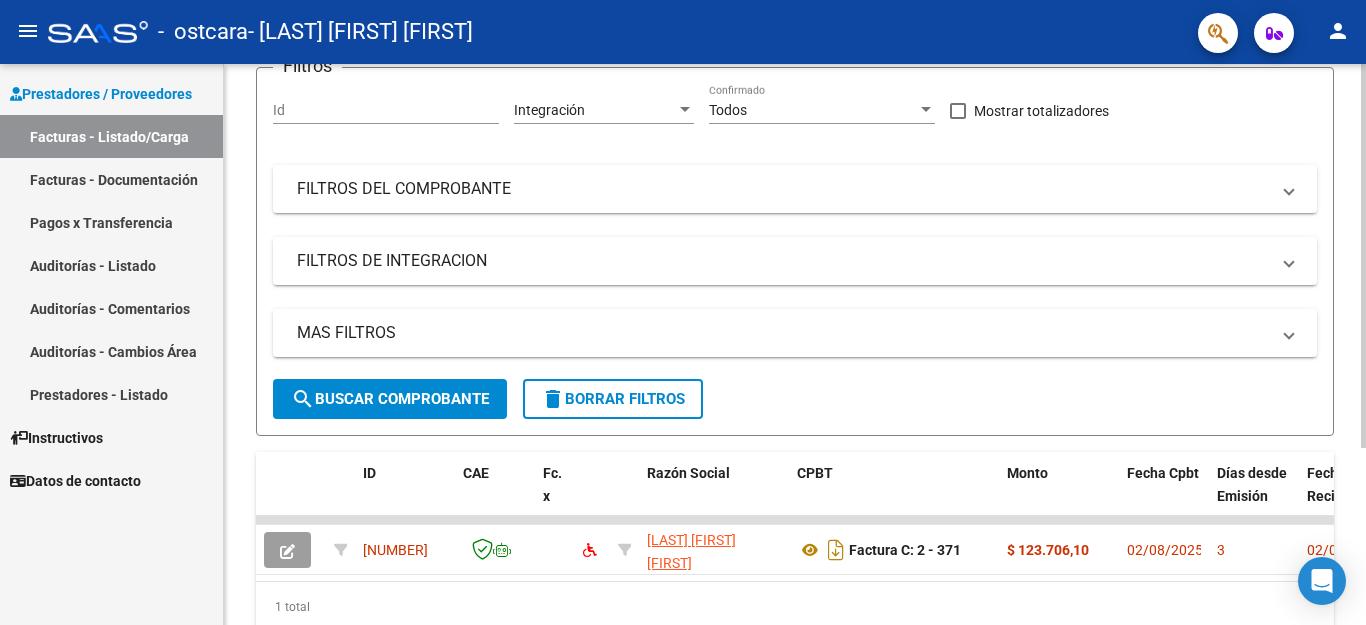 click 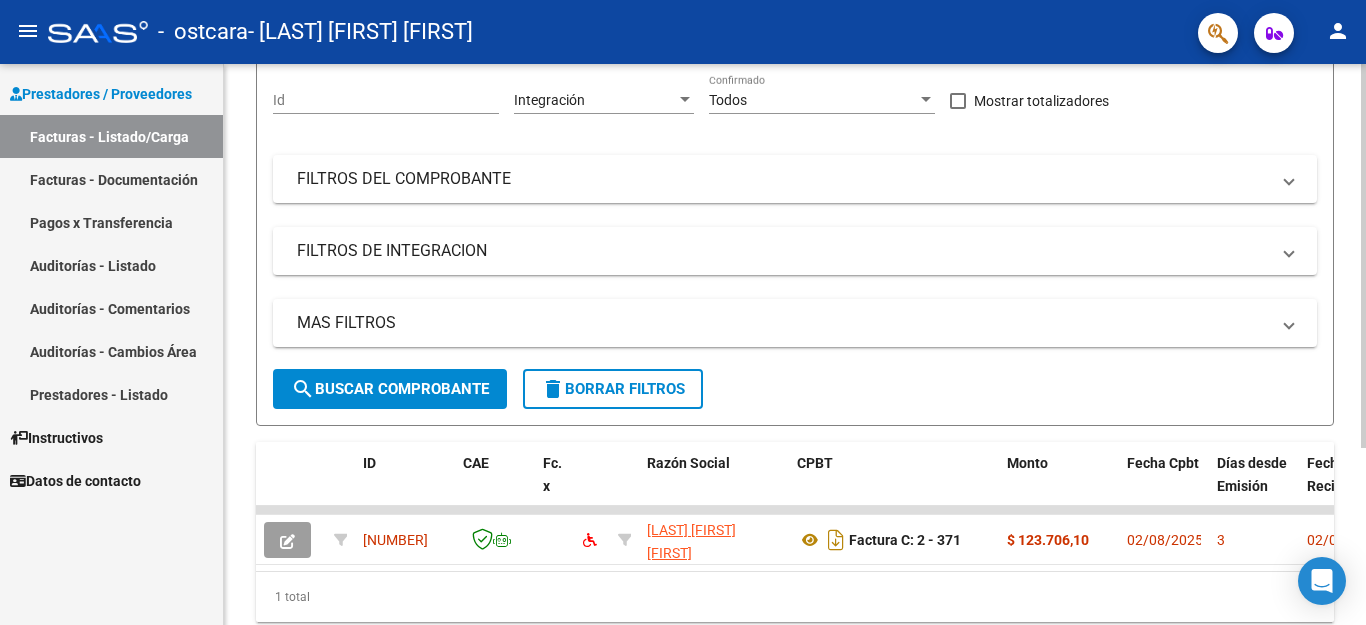 scroll, scrollTop: 258, scrollLeft: 0, axis: vertical 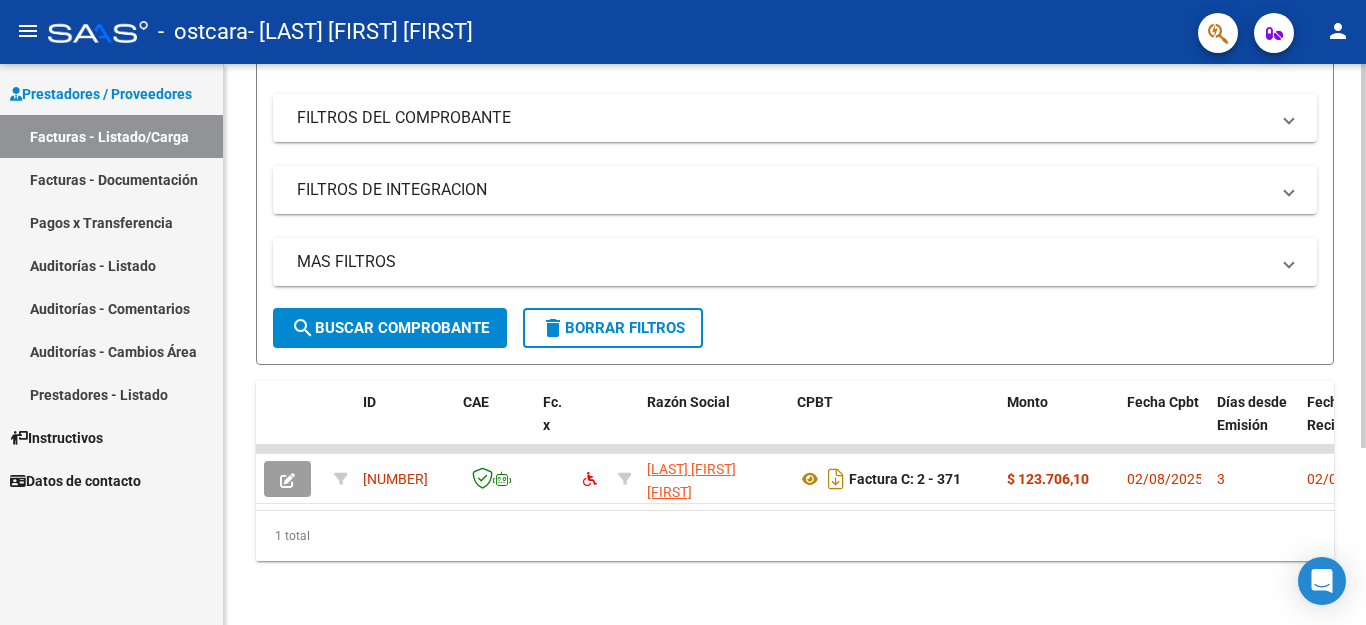 click 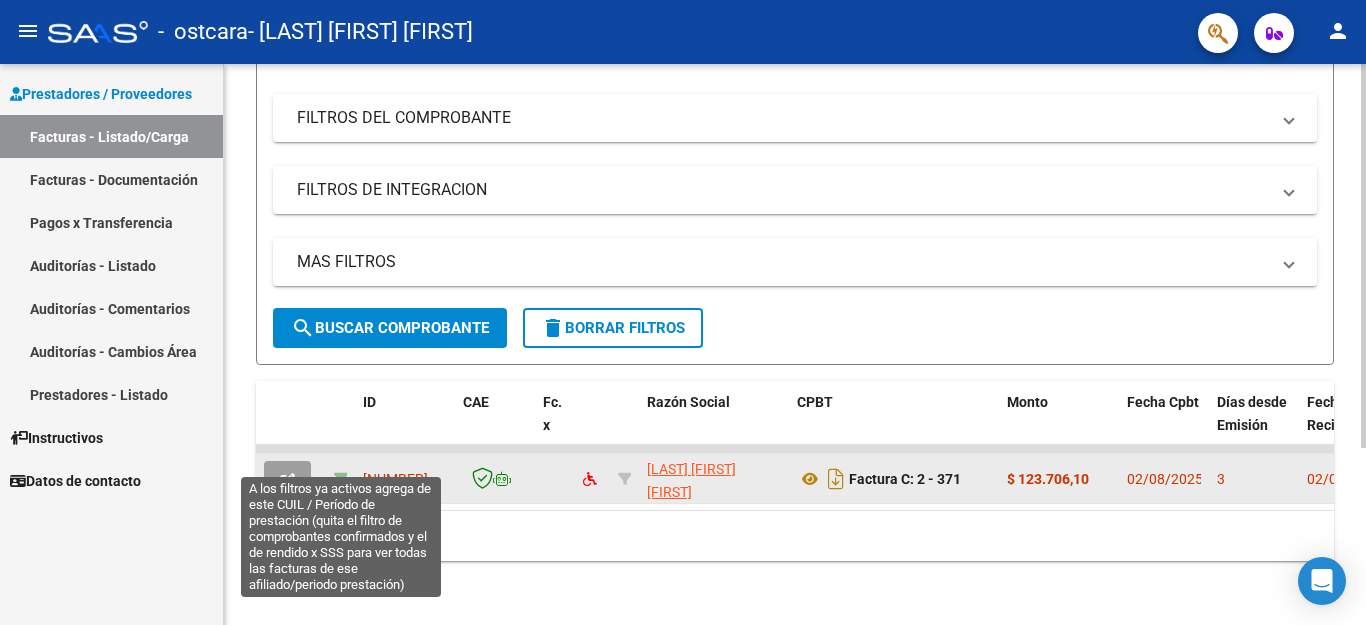 click 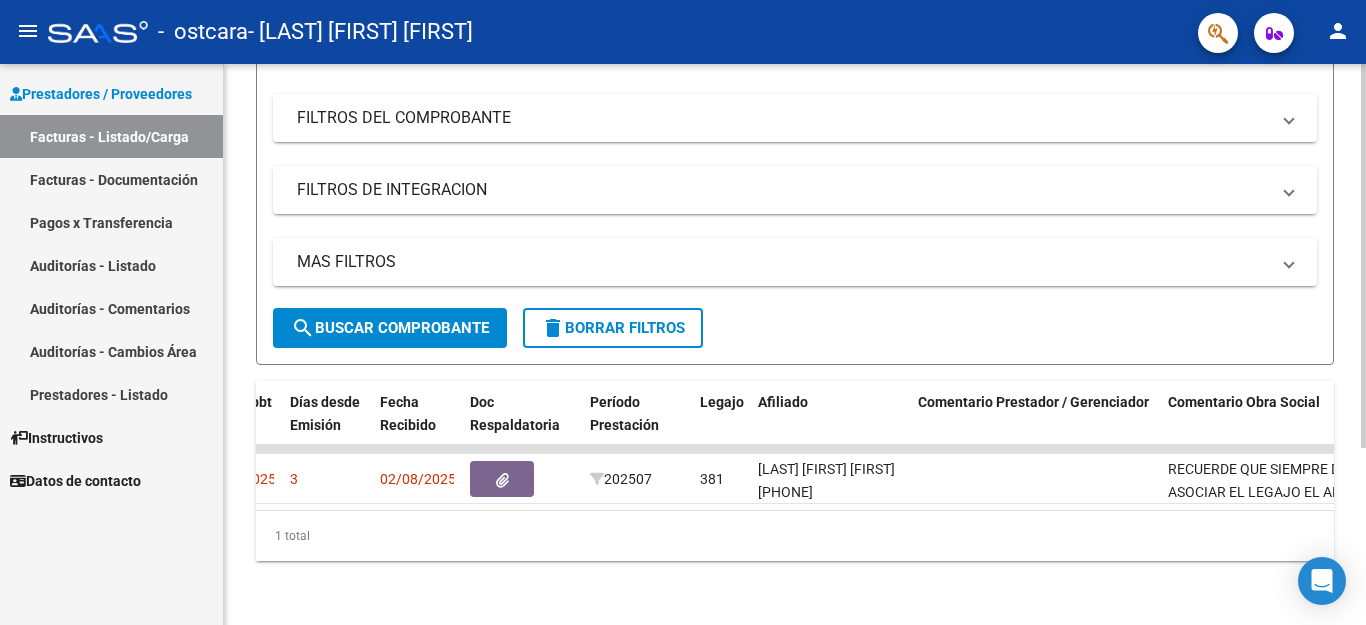 scroll, scrollTop: 0, scrollLeft: 930, axis: horizontal 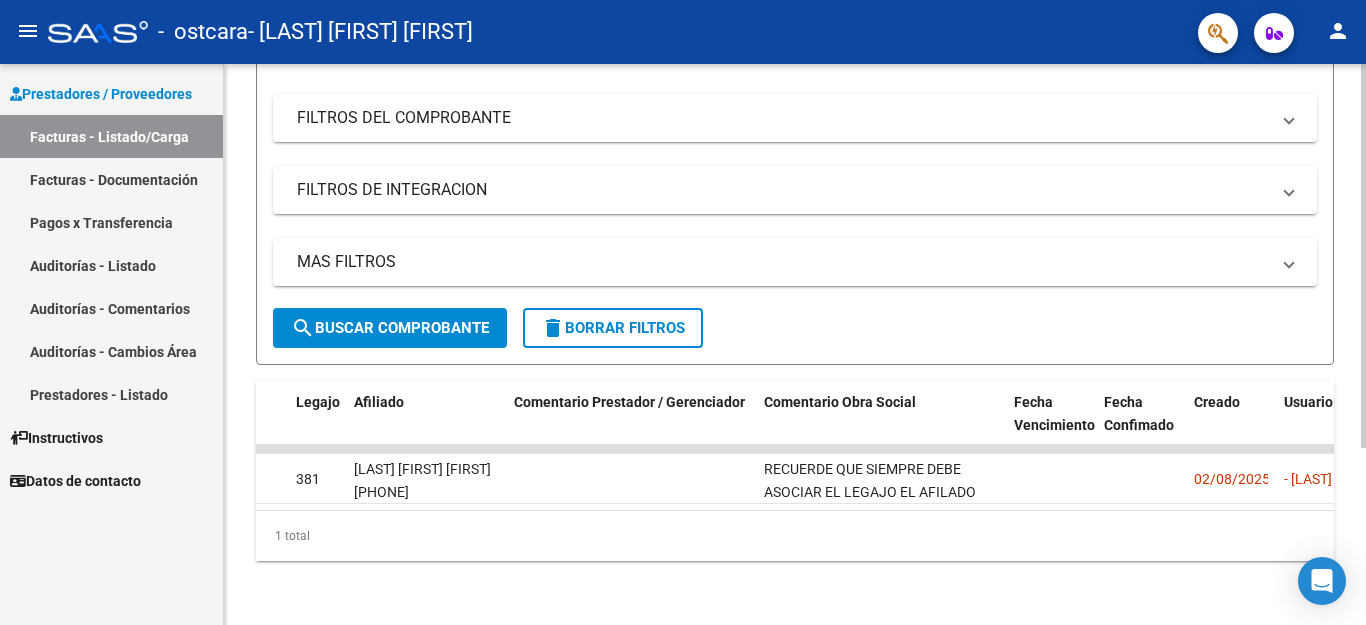 drag, startPoint x: 1056, startPoint y: 511, endPoint x: 1140, endPoint y: 507, distance: 84.095184 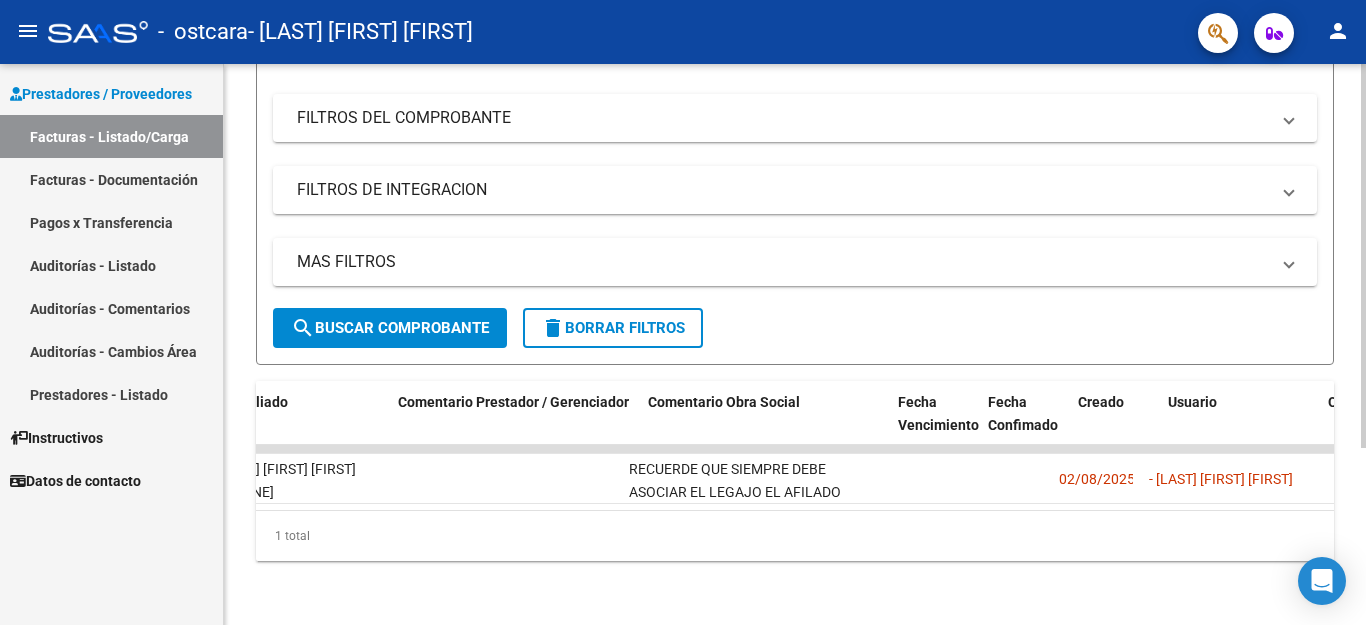 scroll, scrollTop: 0, scrollLeft: 1441, axis: horizontal 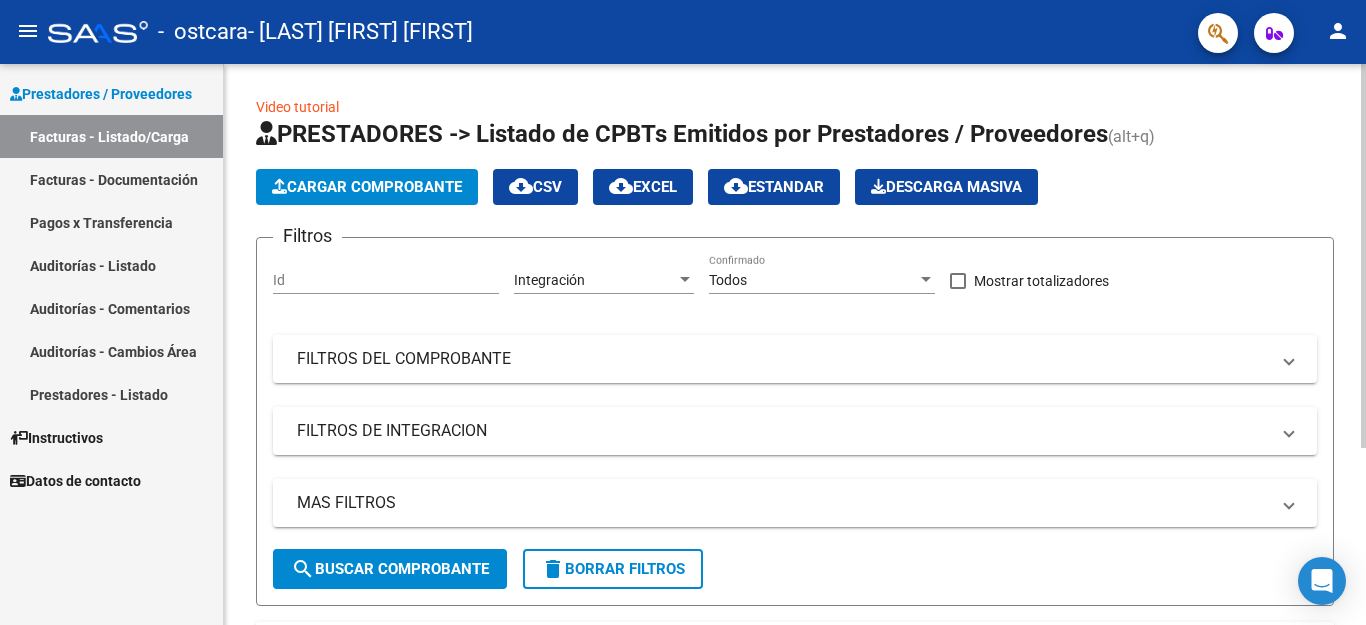 click 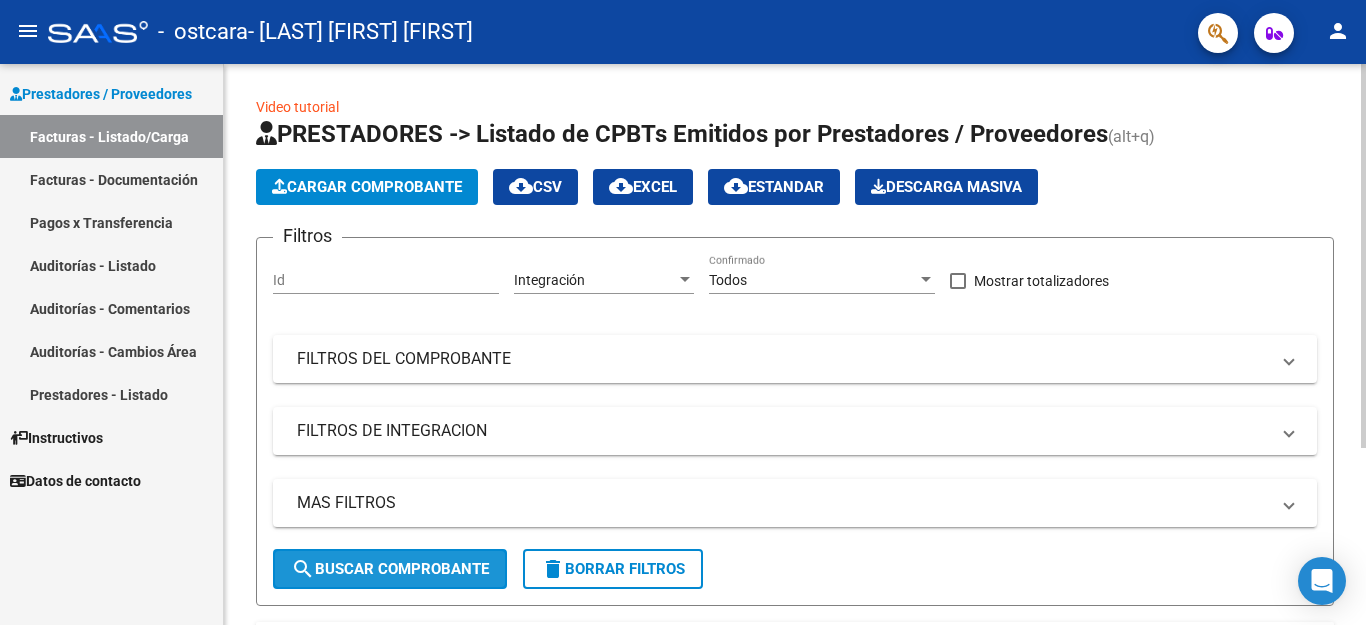 click on "search  Buscar Comprobante" 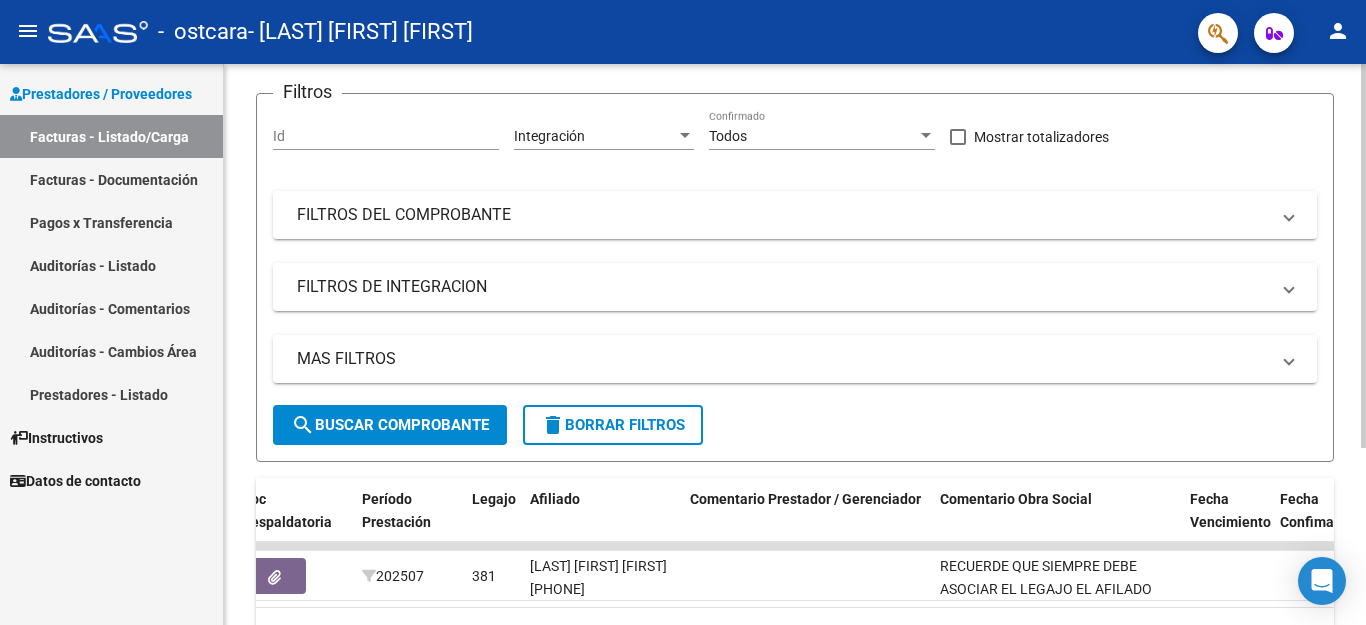 click 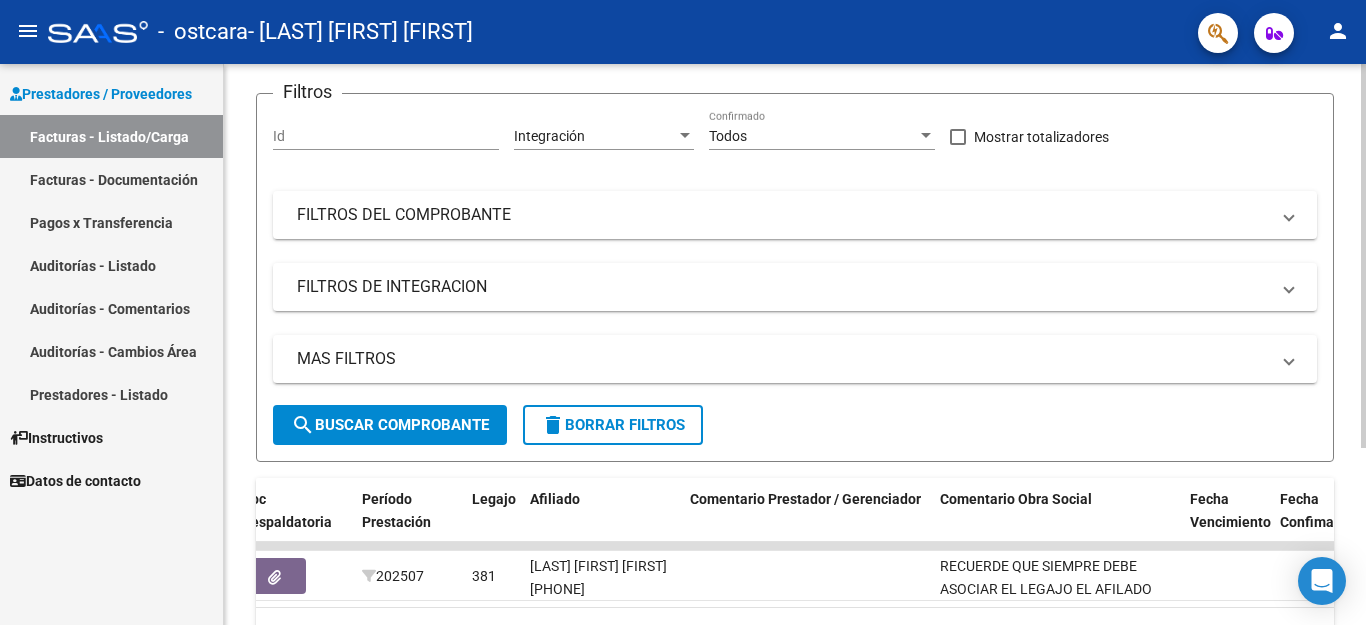 scroll, scrollTop: 258, scrollLeft: 0, axis: vertical 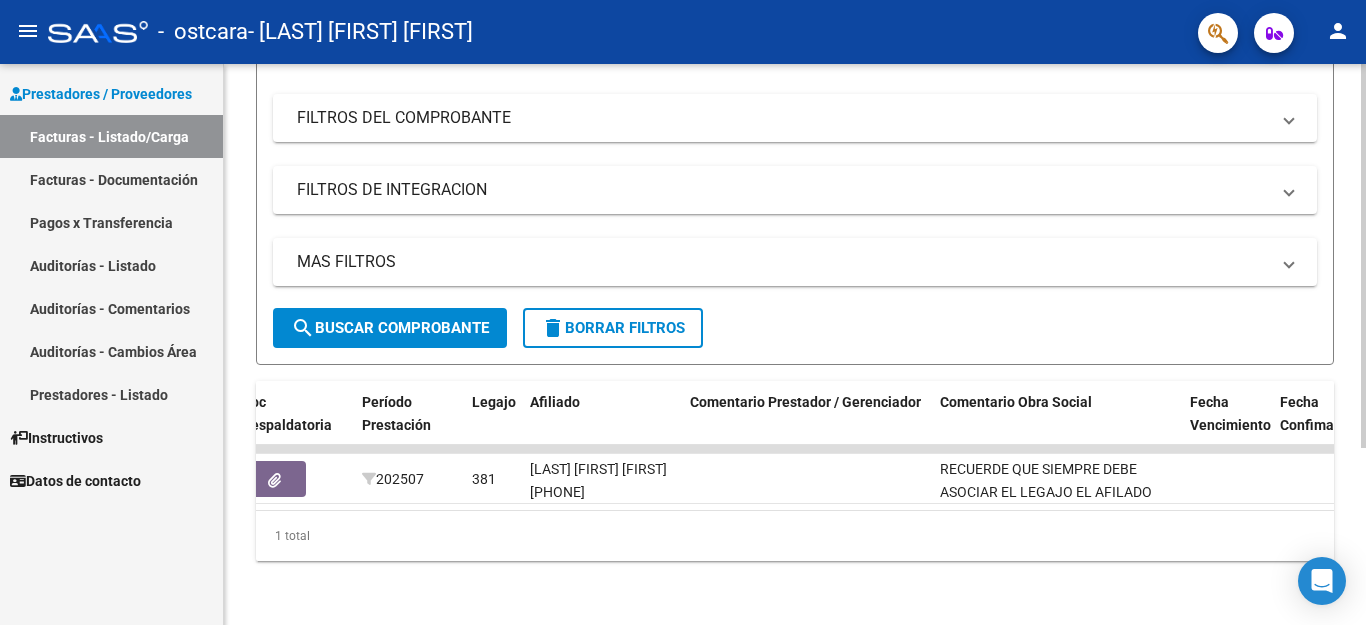 click 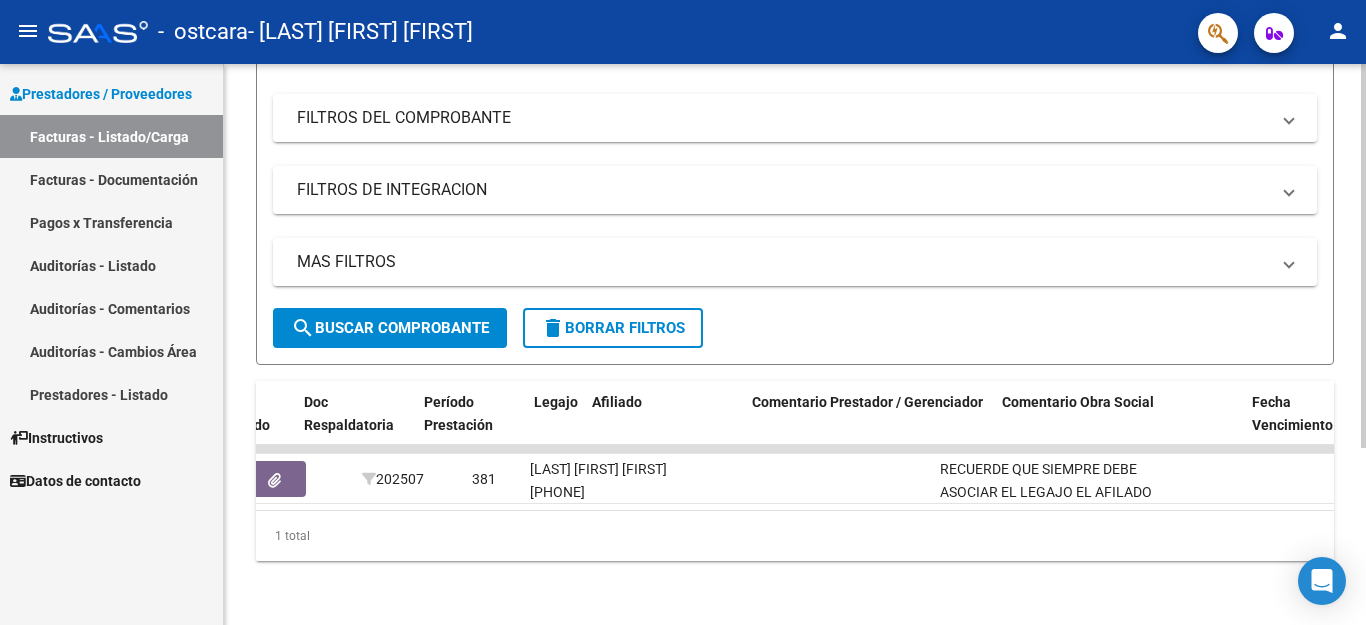 scroll, scrollTop: 0, scrollLeft: 212, axis: horizontal 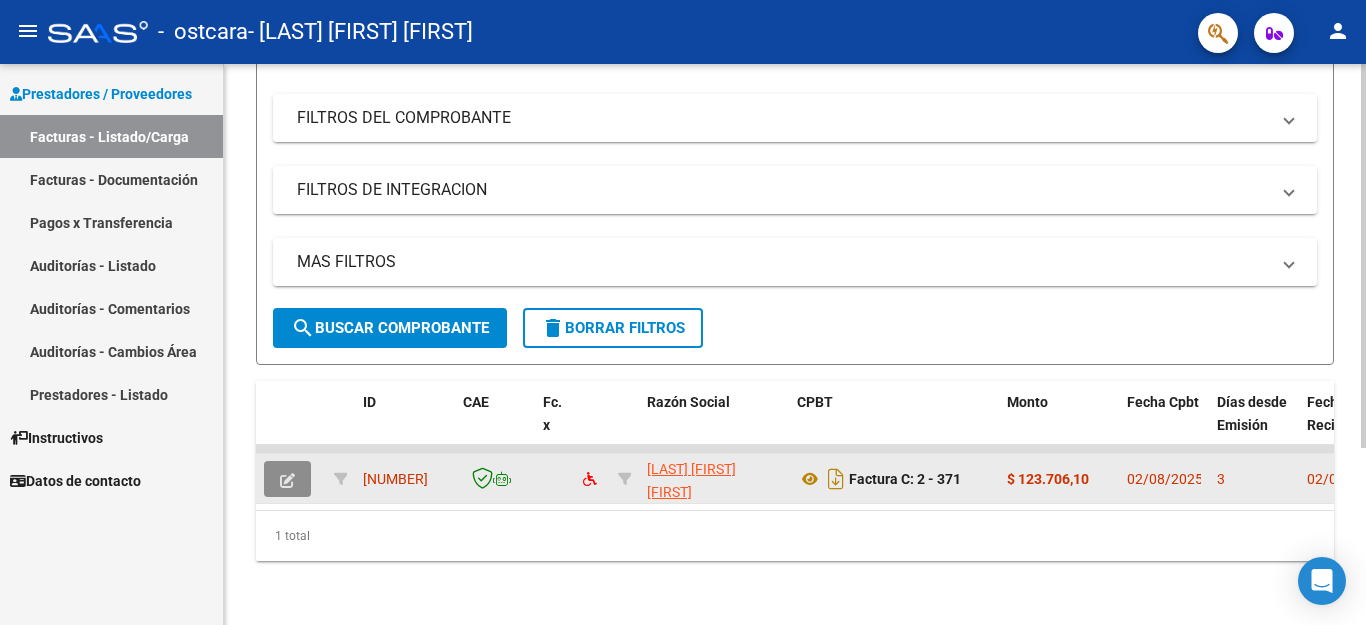 click 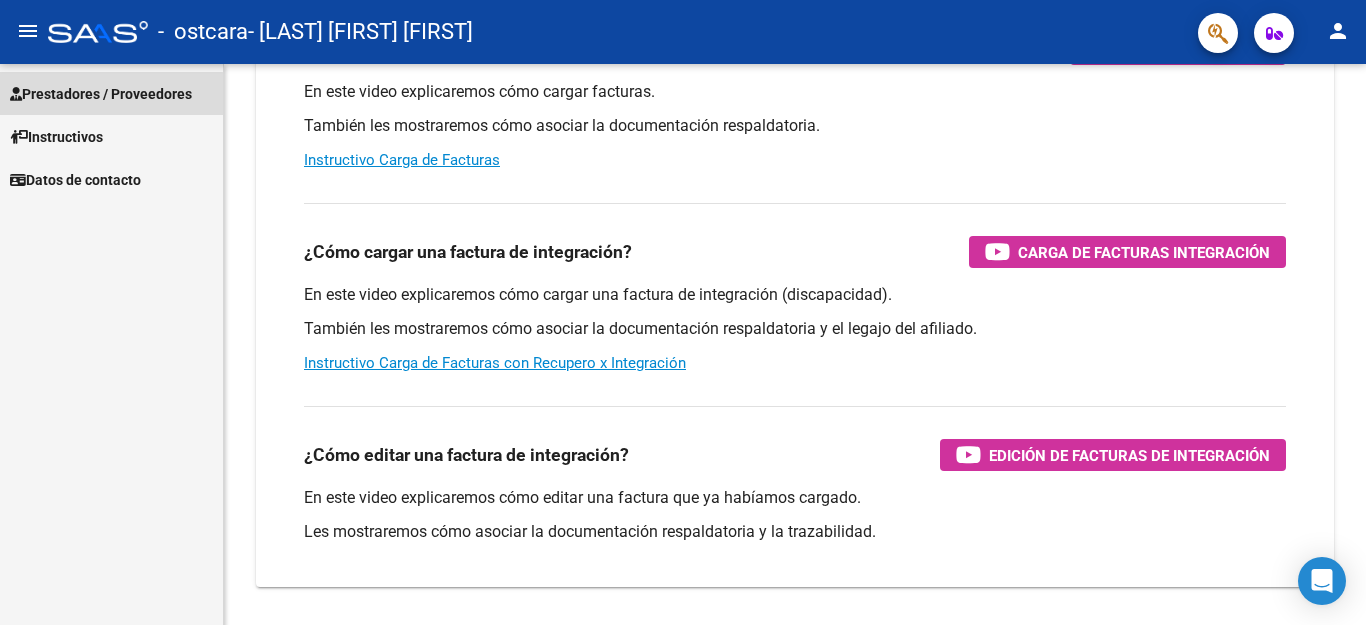 click on "Prestadores / Proveedores" at bounding box center (111, 93) 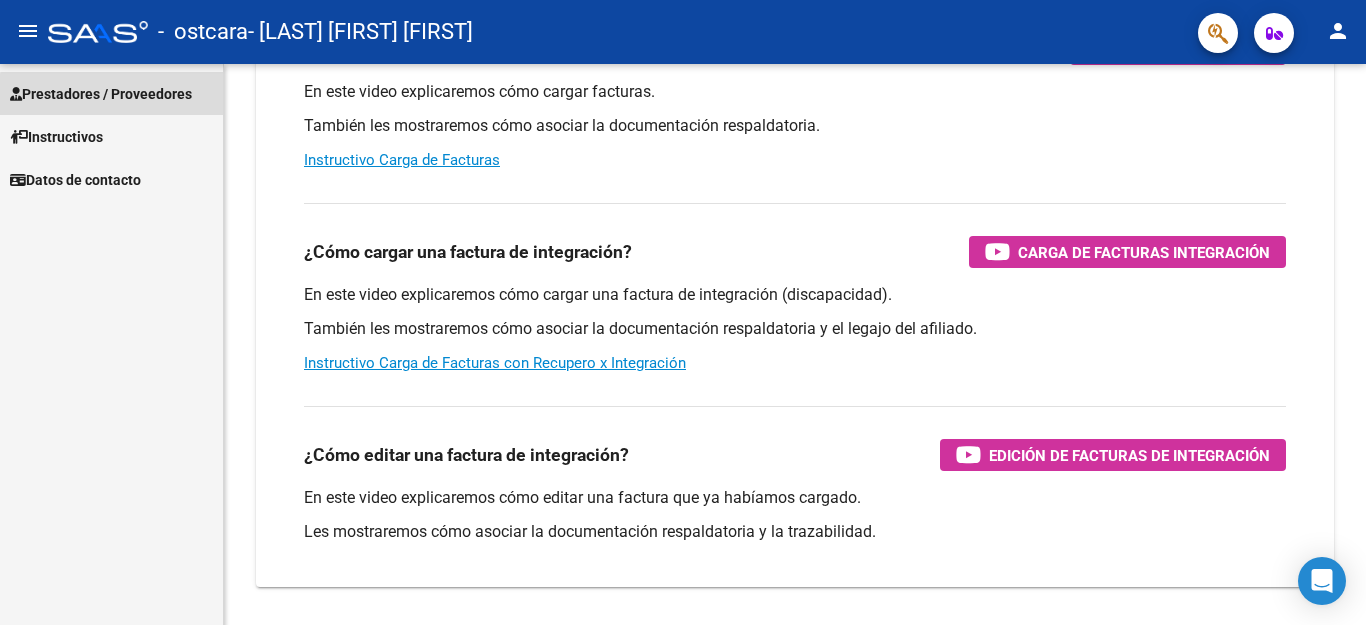 click on "Prestadores / Proveedores" at bounding box center (101, 94) 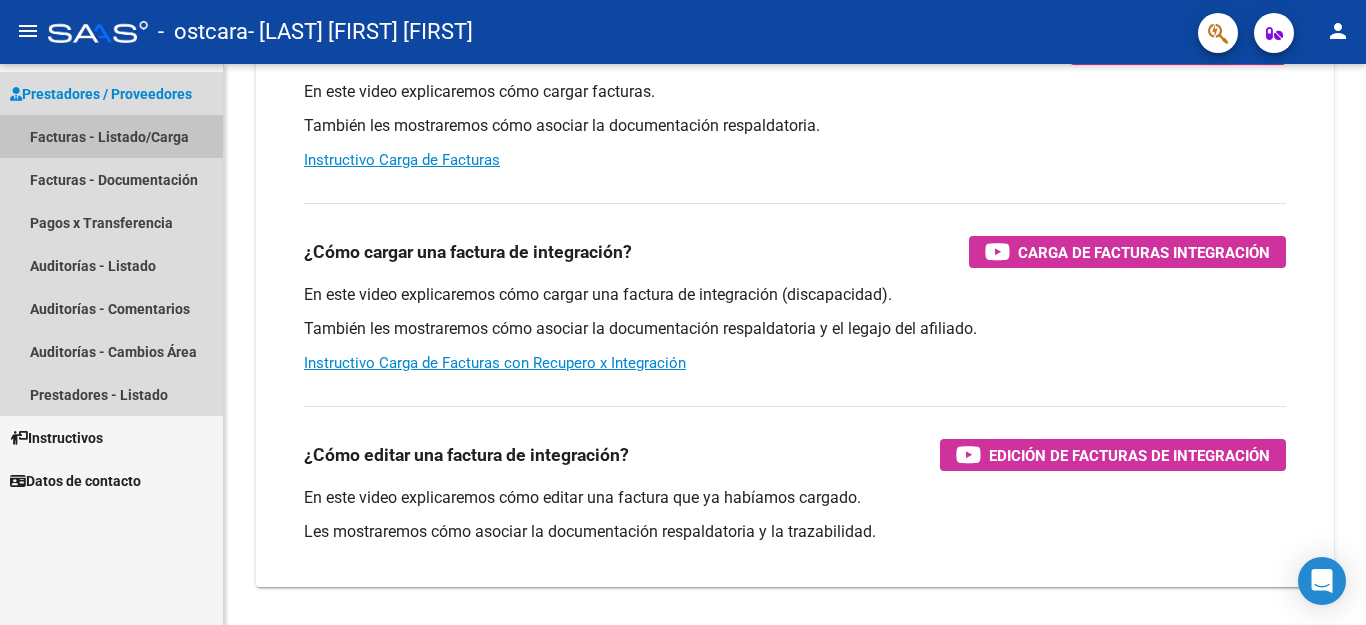 click on "Facturas - Listado/Carga" at bounding box center [111, 136] 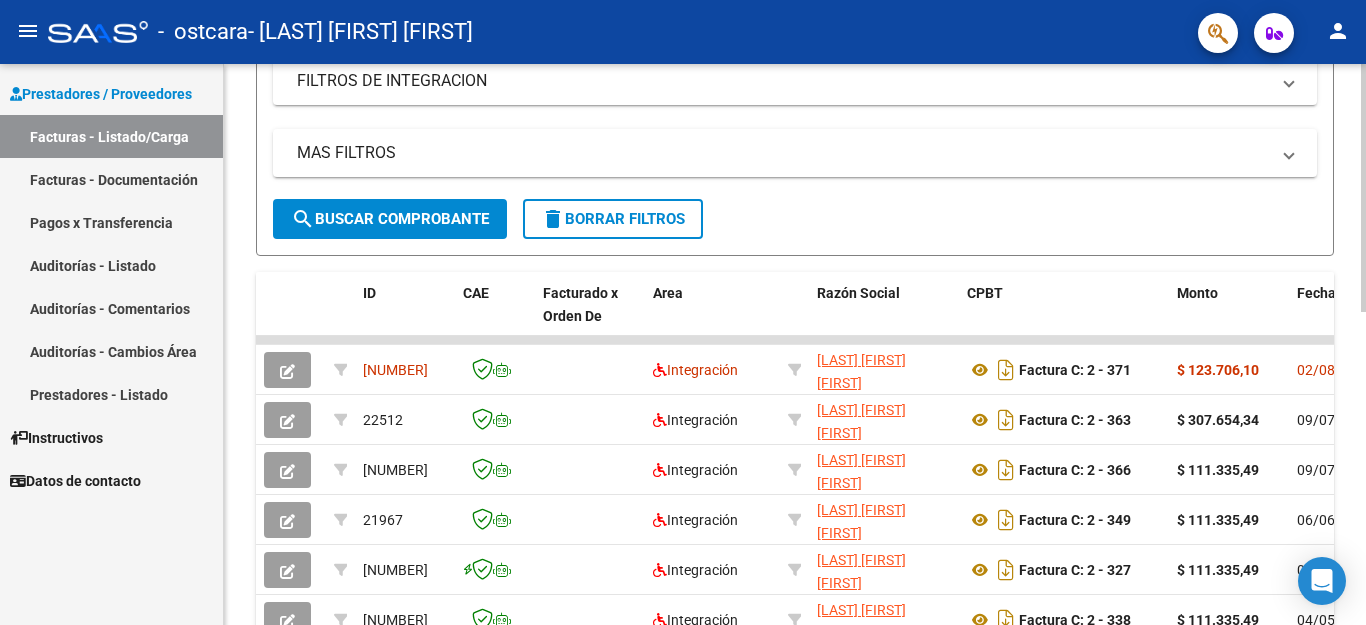 scroll, scrollTop: 357, scrollLeft: 0, axis: vertical 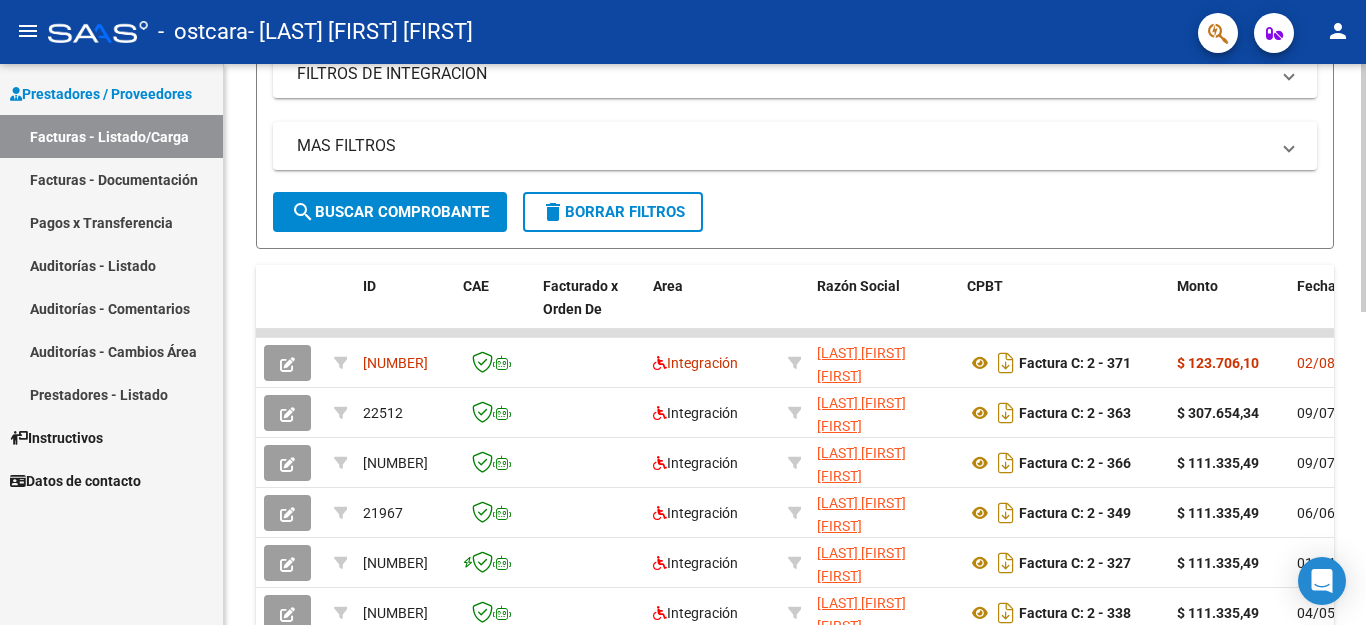click on "Video tutorial   PRESTADORES -> Listado de CPBTs Emitidos por Prestadores / Proveedores (alt+q)   Cargar Comprobante
cloud_download  CSV  cloud_download  EXCEL  cloud_download  Estandar   Descarga Masiva
Filtros Id Area Area Todos Confirmado   Mostrar totalizadores   FILTROS DEL COMPROBANTE  Comprobante Tipo Comprobante Tipo Start date – End date Fec. Comprobante Desde / Hasta Días Emisión Desde(cant. días) Días Emisión Hasta(cant. días) CUIT / Razón Social Pto. Venta Nro. Comprobante Código SSS CAE Válido CAE Válido Todos Cargado Módulo Hosp. Todos Tiene facturacion Apócrifa Hospital Refes  FILTROS DE INTEGRACION  Período De Prestación Campos del Archivo de Rendición Devuelto x SSS (dr_envio) Todos Rendido x SSS (dr_envio) Tipo de Registro Tipo de Registro Período Presentación Período Presentación Campos del Legajo Asociado (preaprobación) Afiliado Legajo (cuil/nombre) Todos Solo facturas preaprobadas  MAS FILTROS  Todos Con Doc. Respaldatoria Todos Con Trazabilidad Todos – – 3" 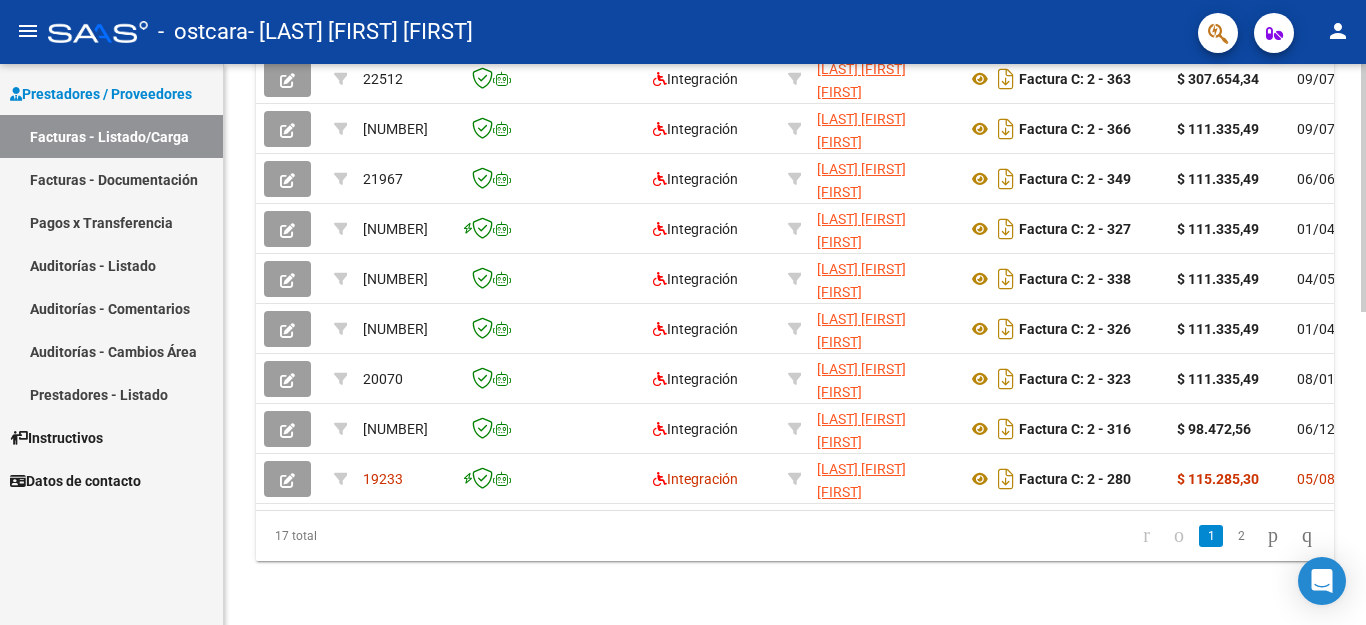click 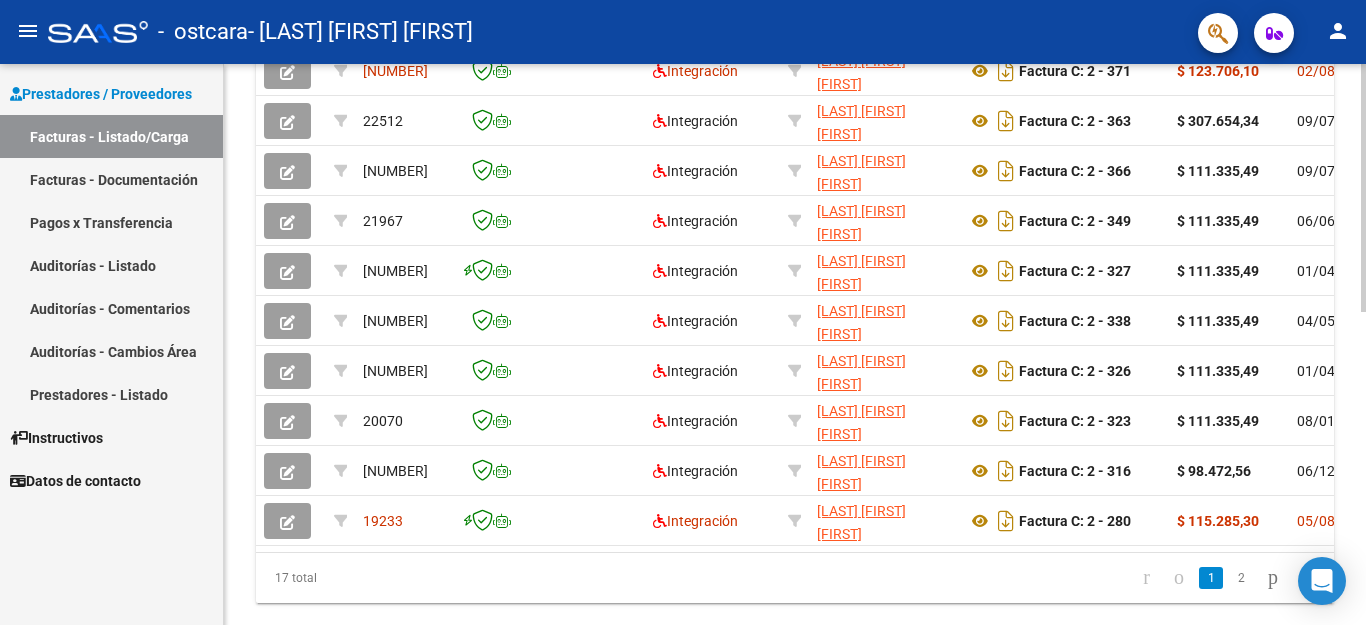 click 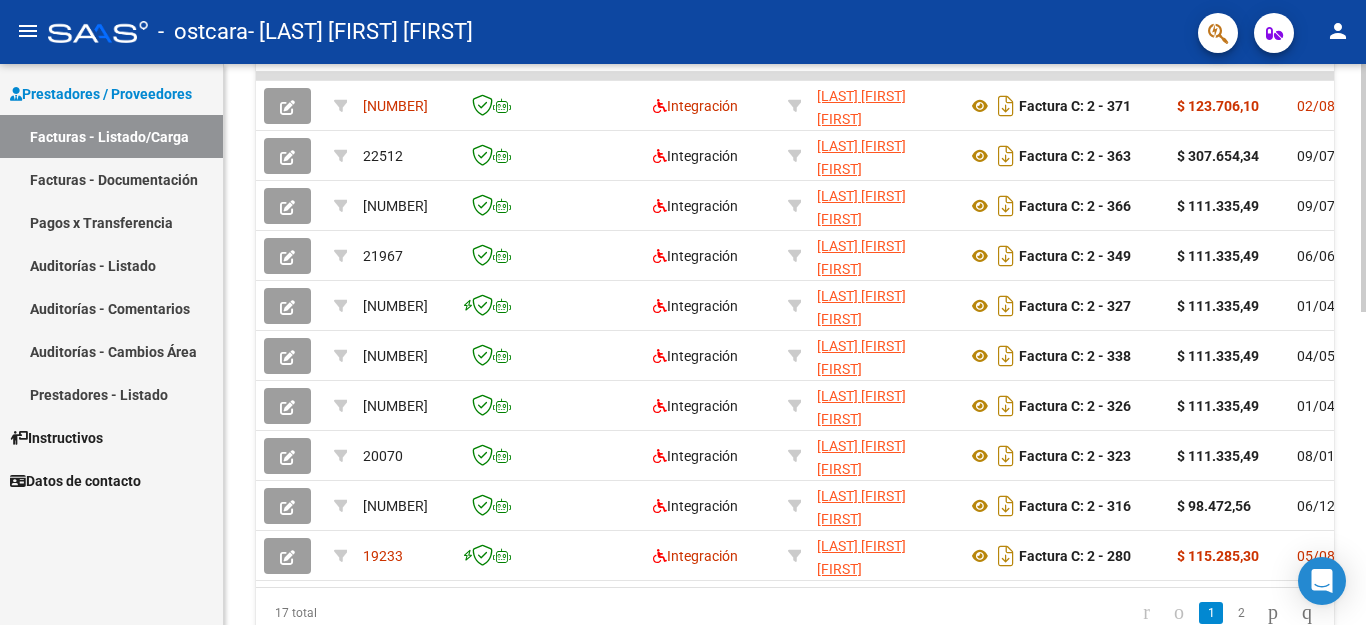 scroll, scrollTop: 616, scrollLeft: 0, axis: vertical 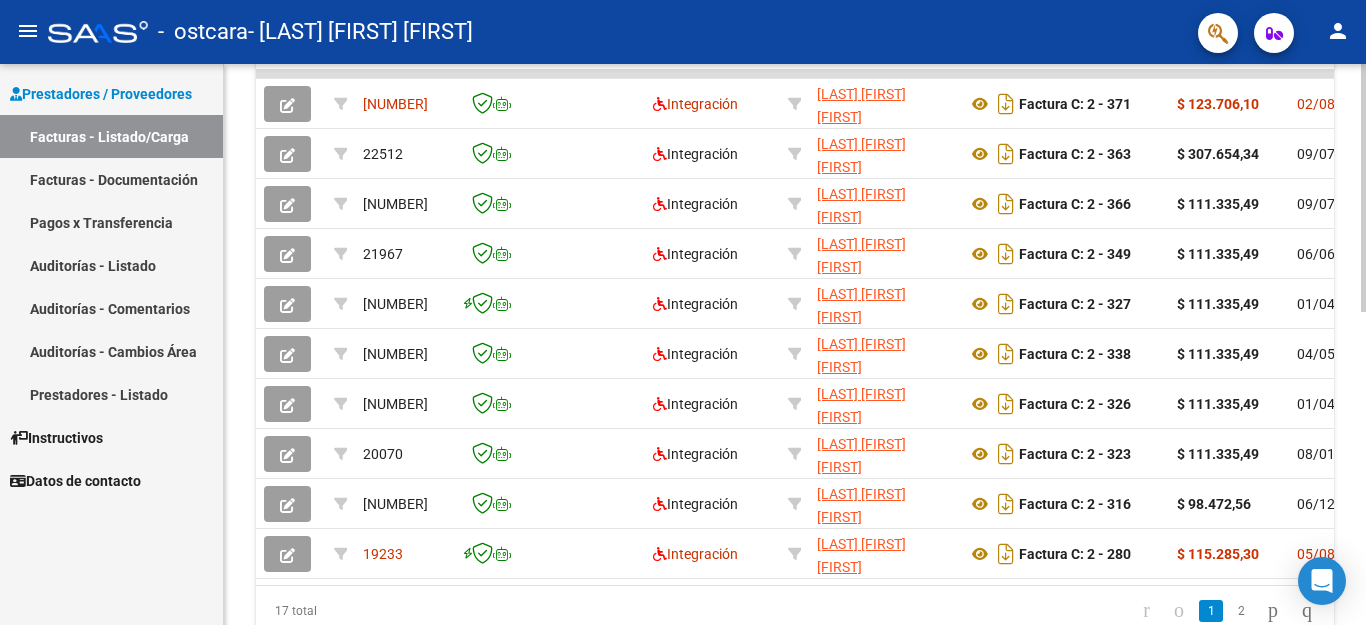 click 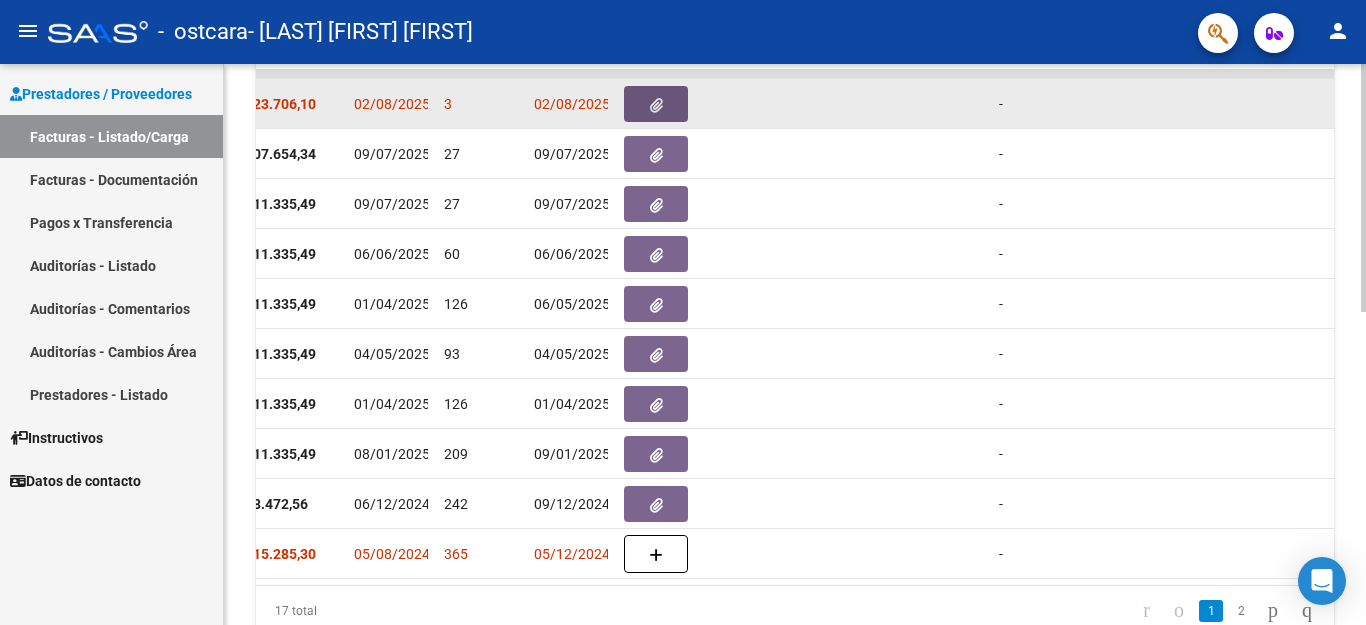 click 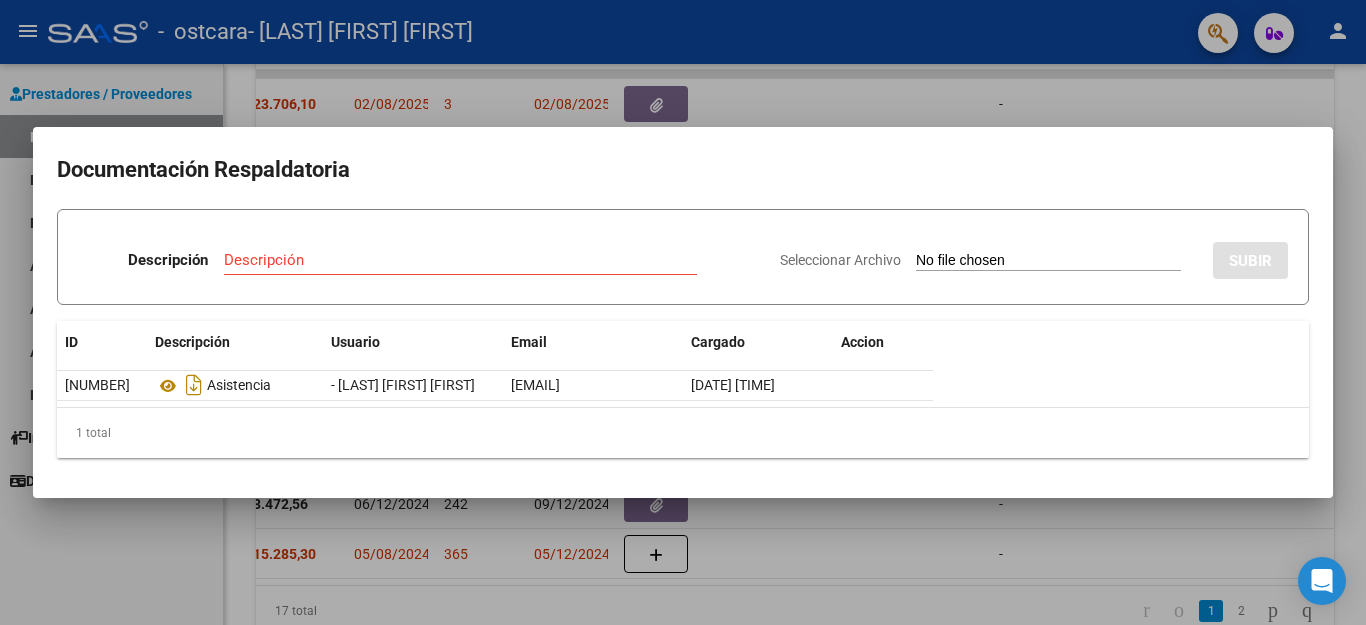click at bounding box center (683, 312) 